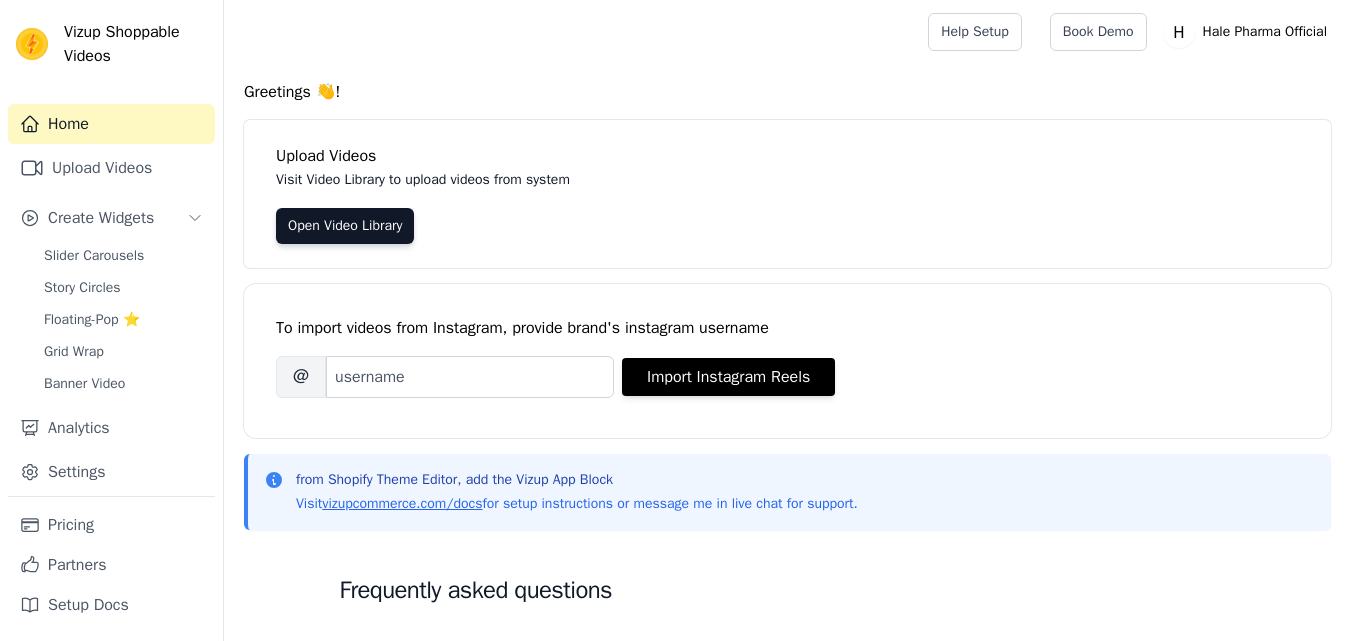 scroll, scrollTop: 0, scrollLeft: 0, axis: both 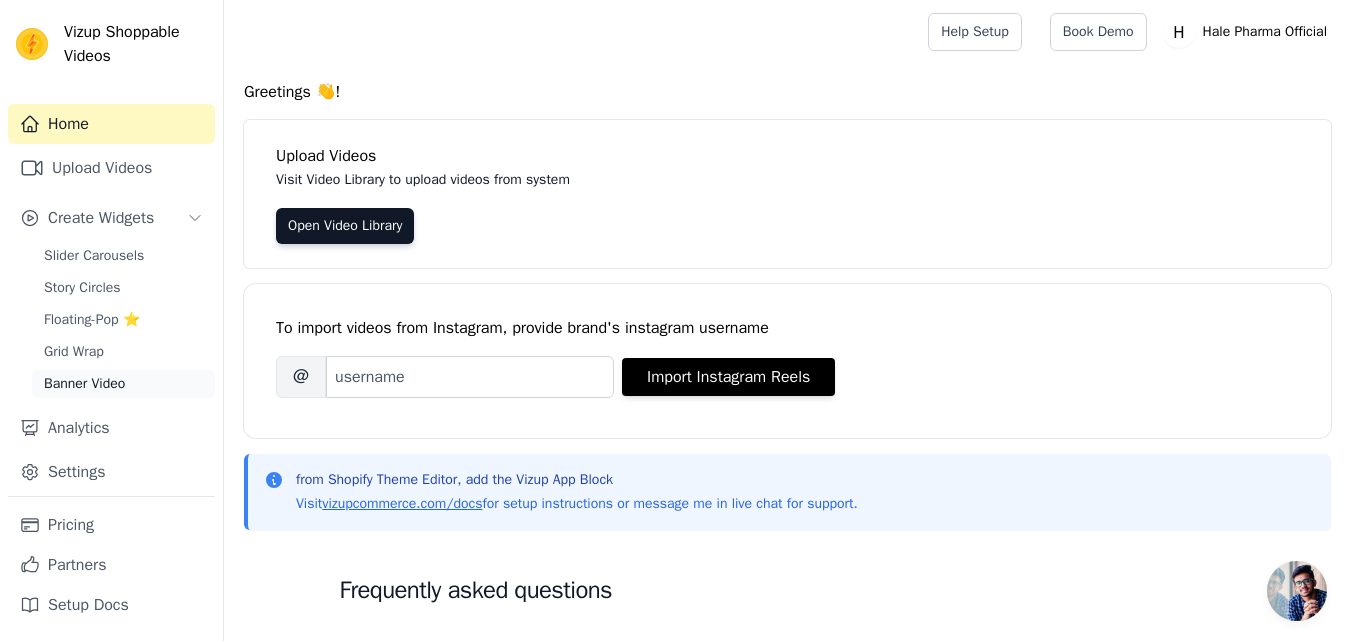 click on "Banner Video" at bounding box center (84, 384) 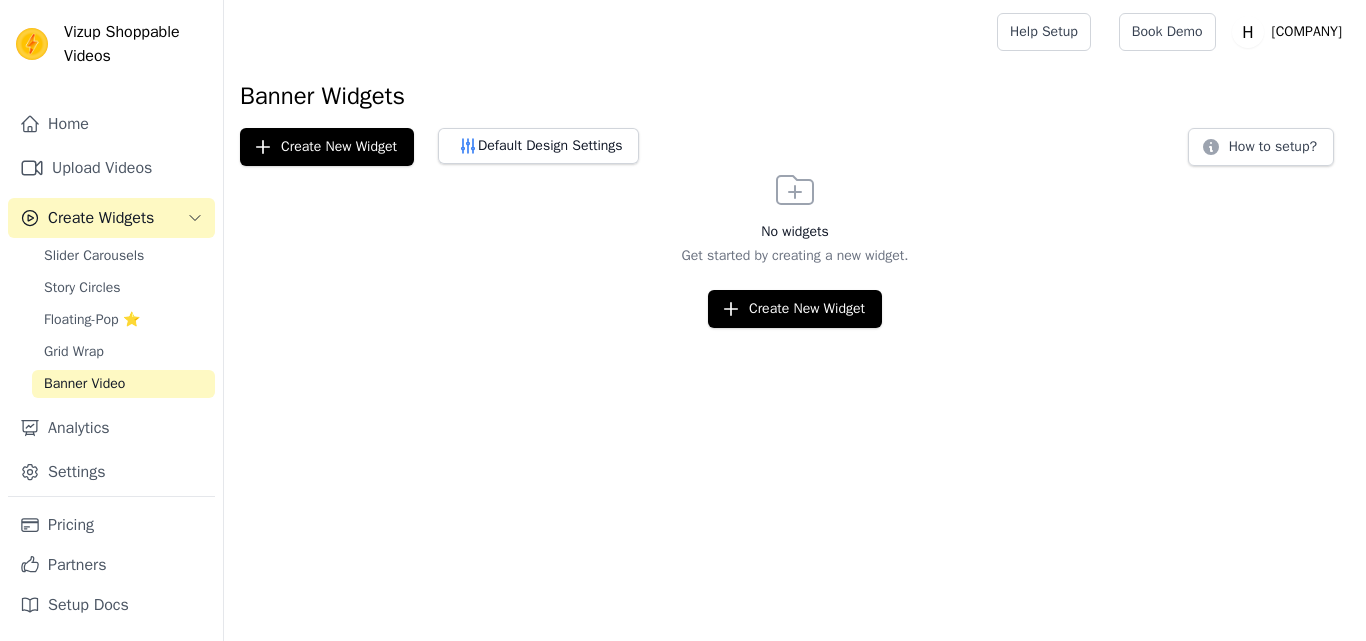 scroll, scrollTop: 0, scrollLeft: 0, axis: both 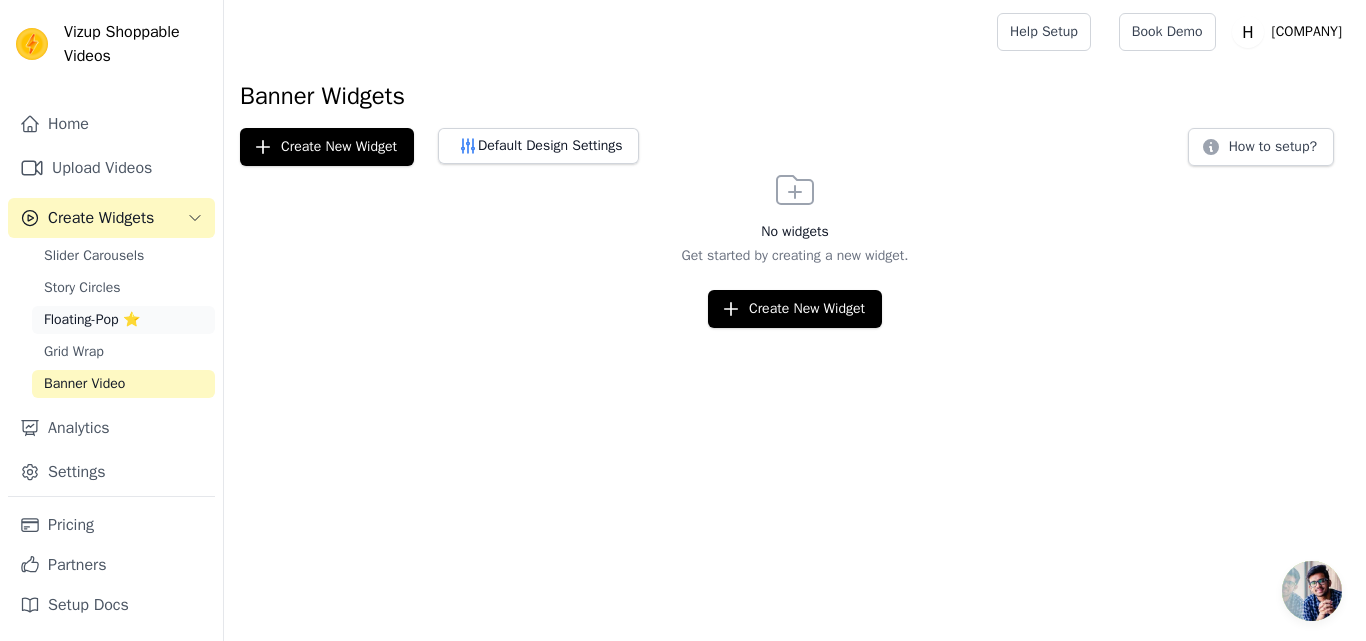click on "Floating-Pop ⭐" at bounding box center [92, 320] 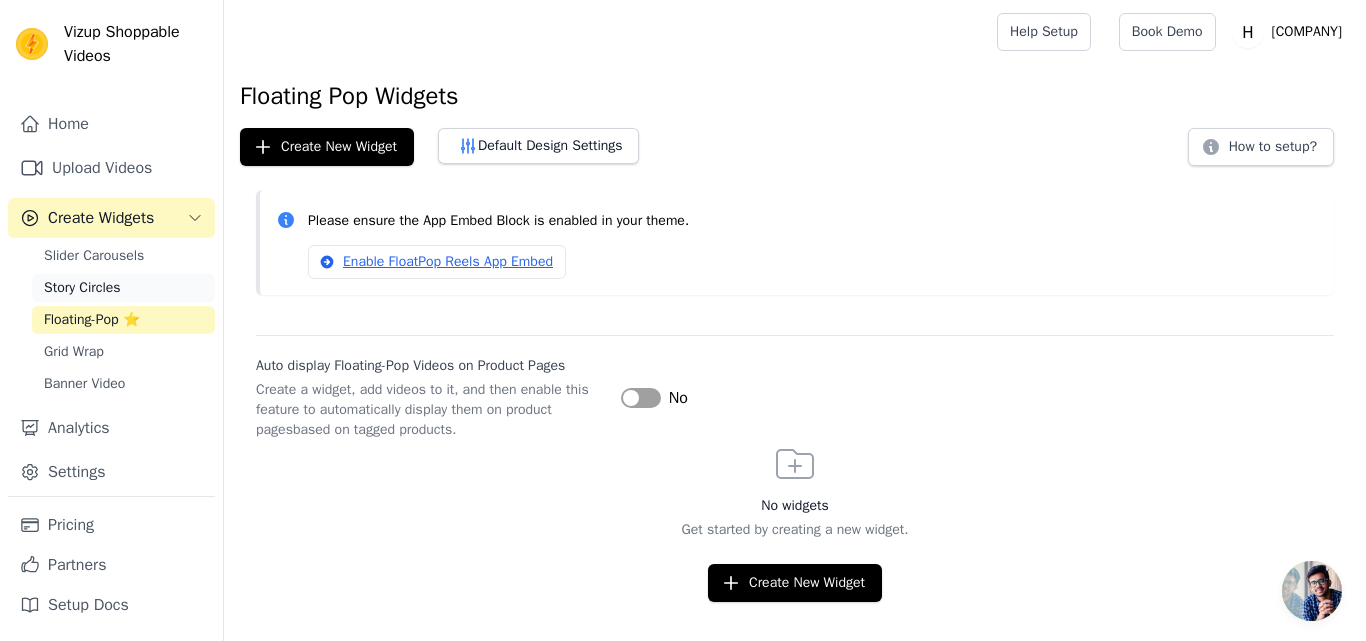 click on "Story Circles" at bounding box center [82, 288] 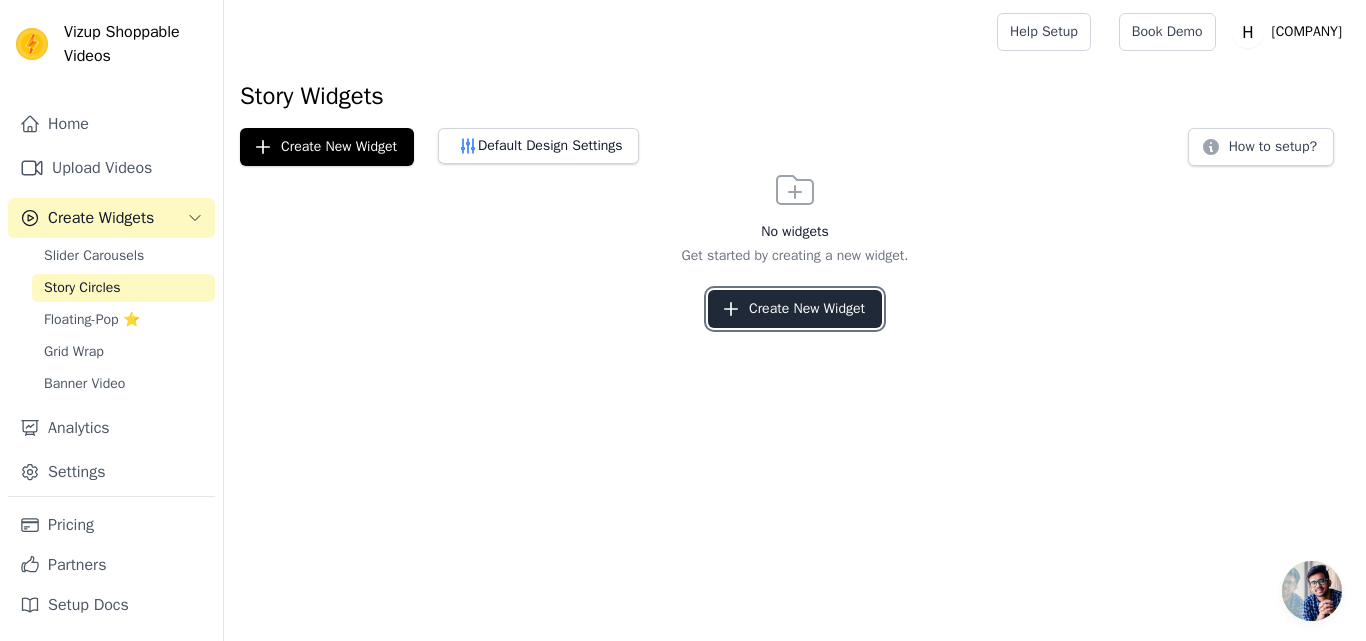 click on "Create New Widget" at bounding box center [795, 309] 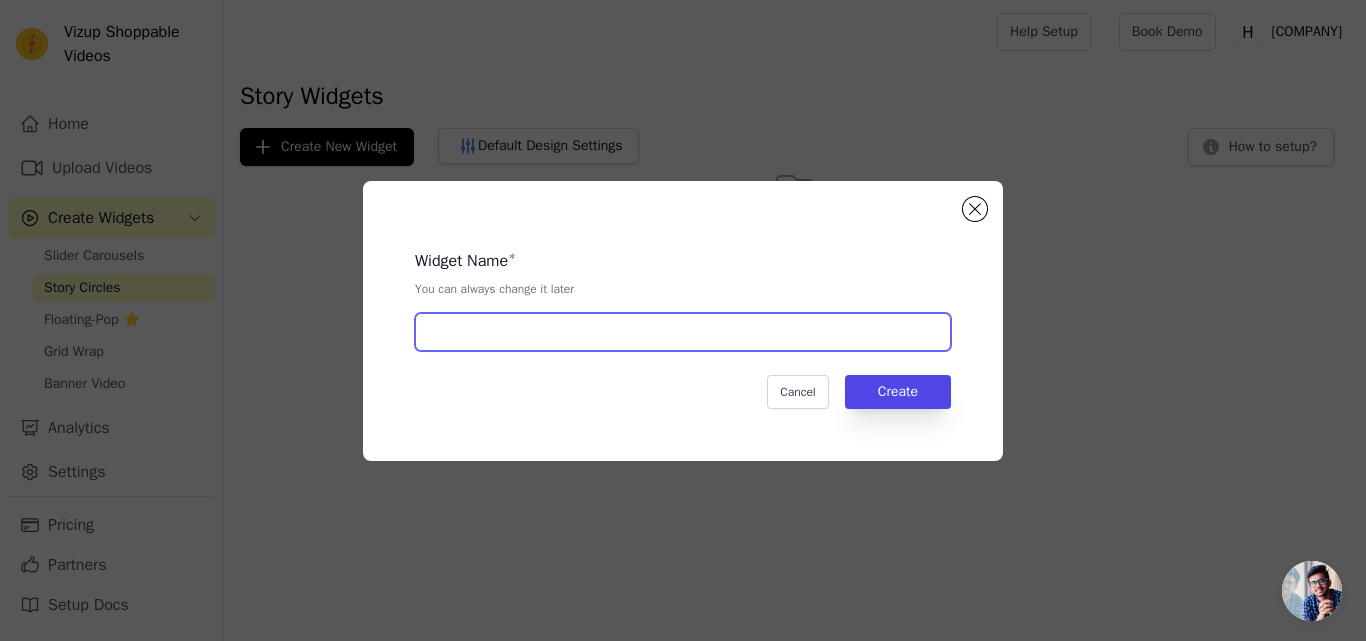 click at bounding box center (683, 332) 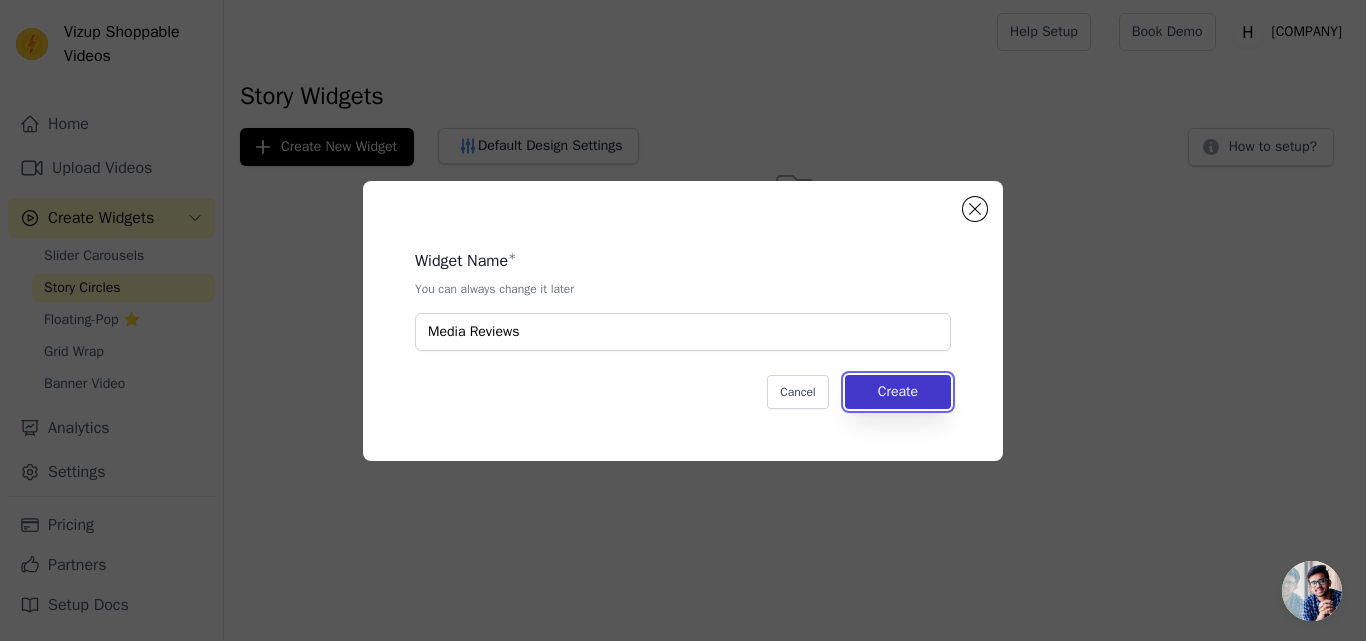 click on "Create" at bounding box center (898, 392) 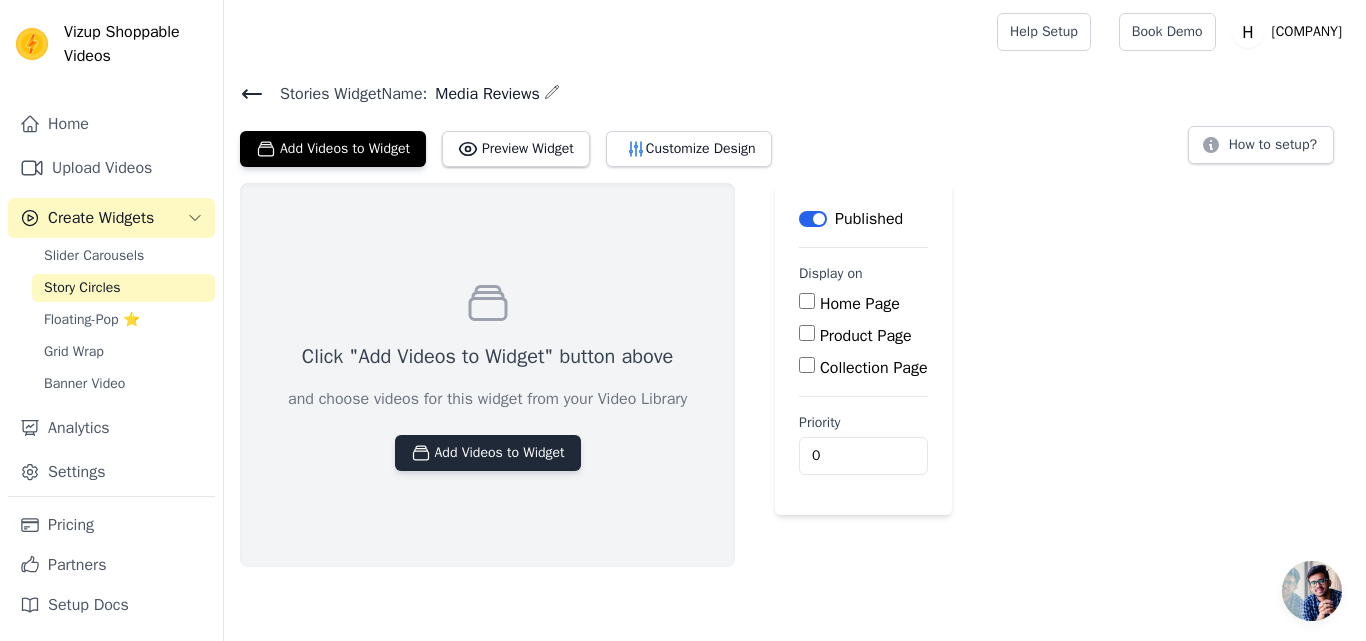 click on "Add Videos to Widget" at bounding box center [488, 453] 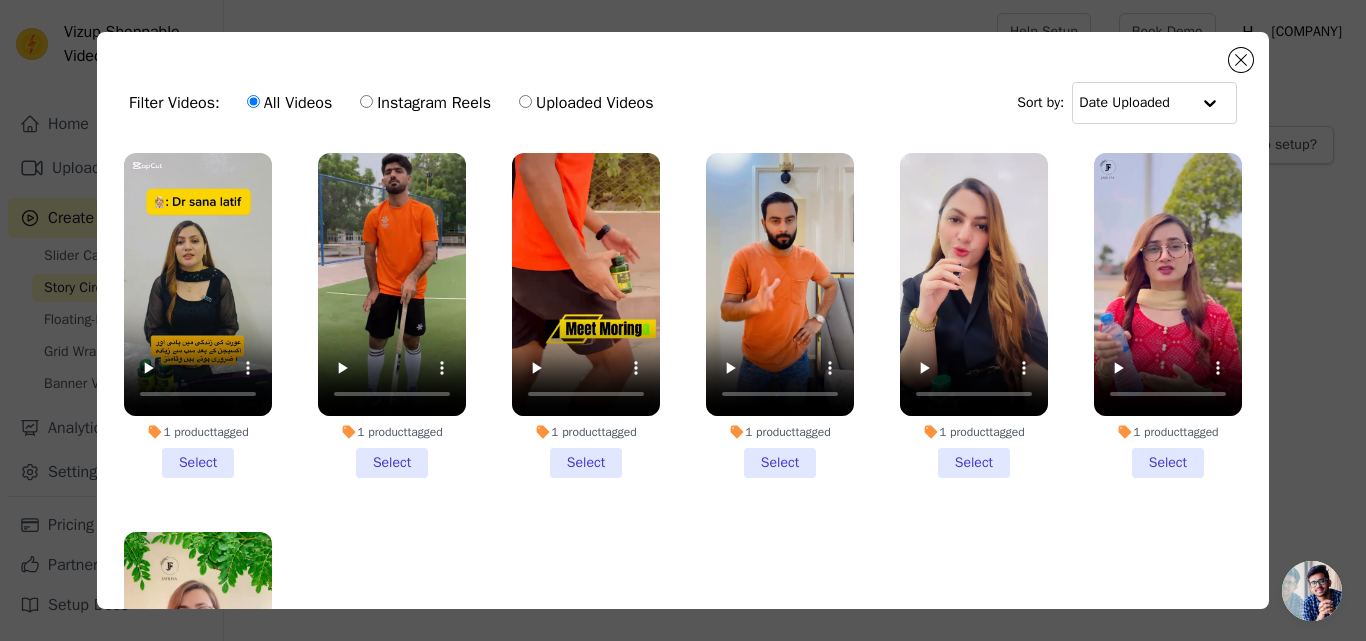 click on "1   product  tagged     Select" at bounding box center (392, 315) 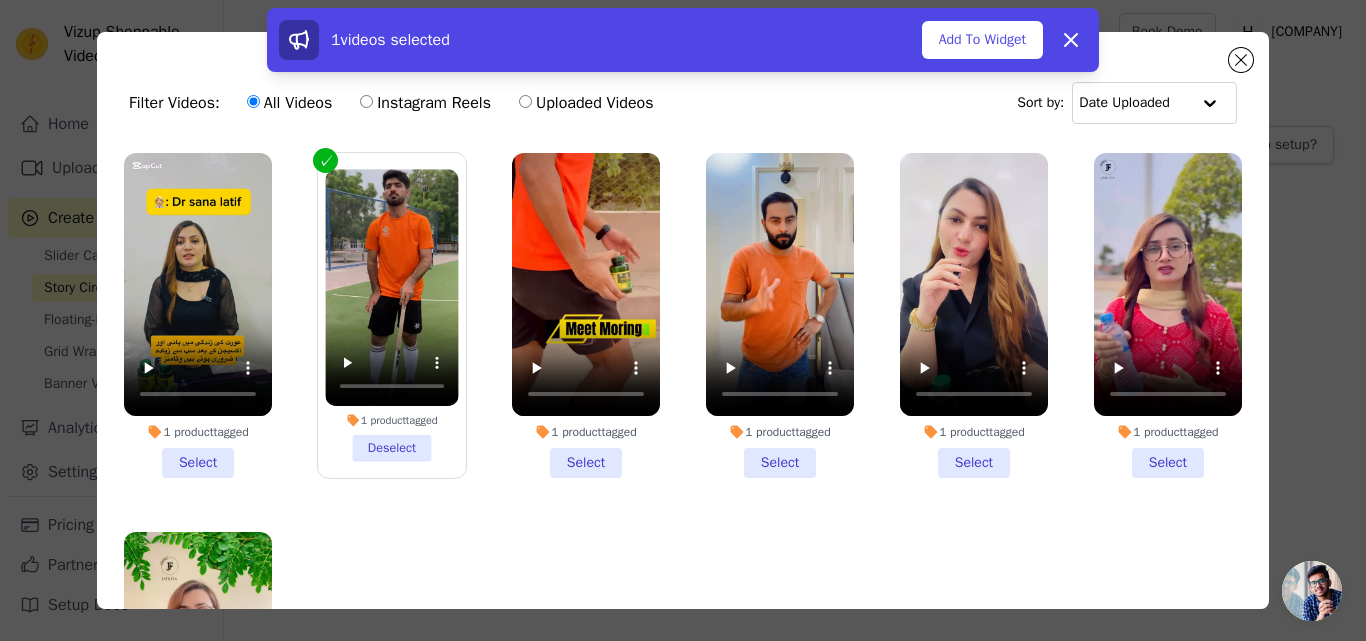 click on "1   product  tagged     Select" at bounding box center (780, 315) 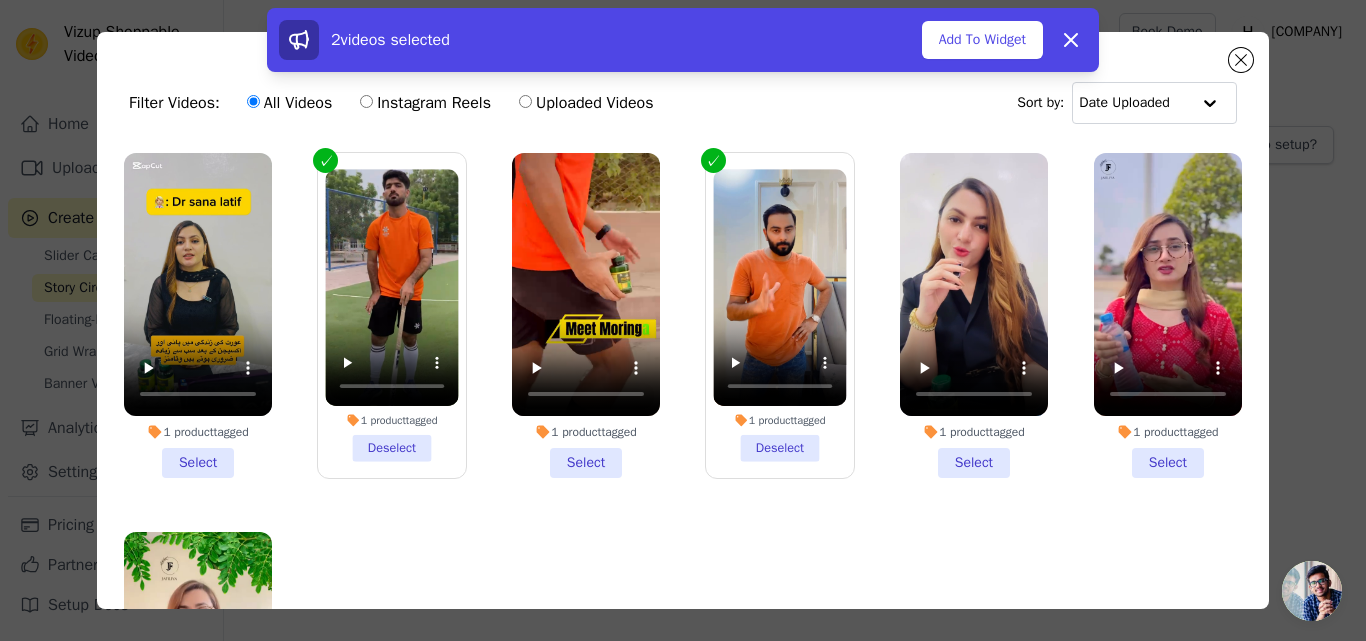 click on "1   product  tagged     Select" at bounding box center [974, 315] 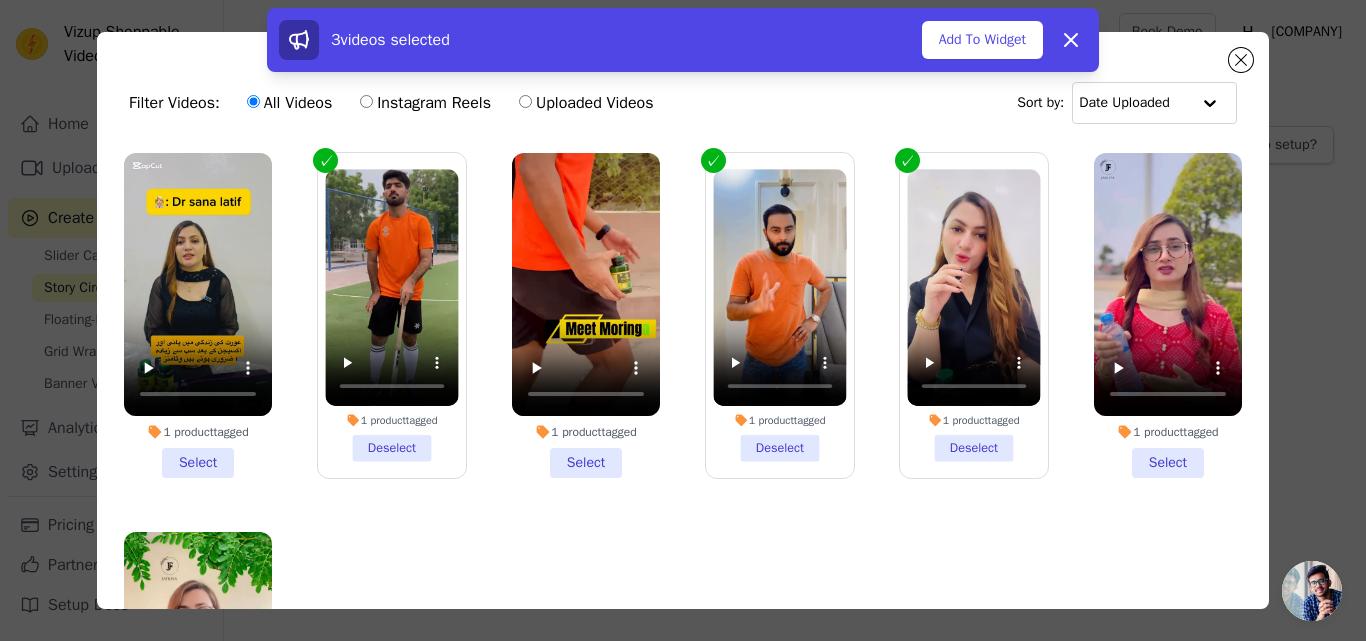 click on "1   product  tagged     Select" at bounding box center [1168, 315] 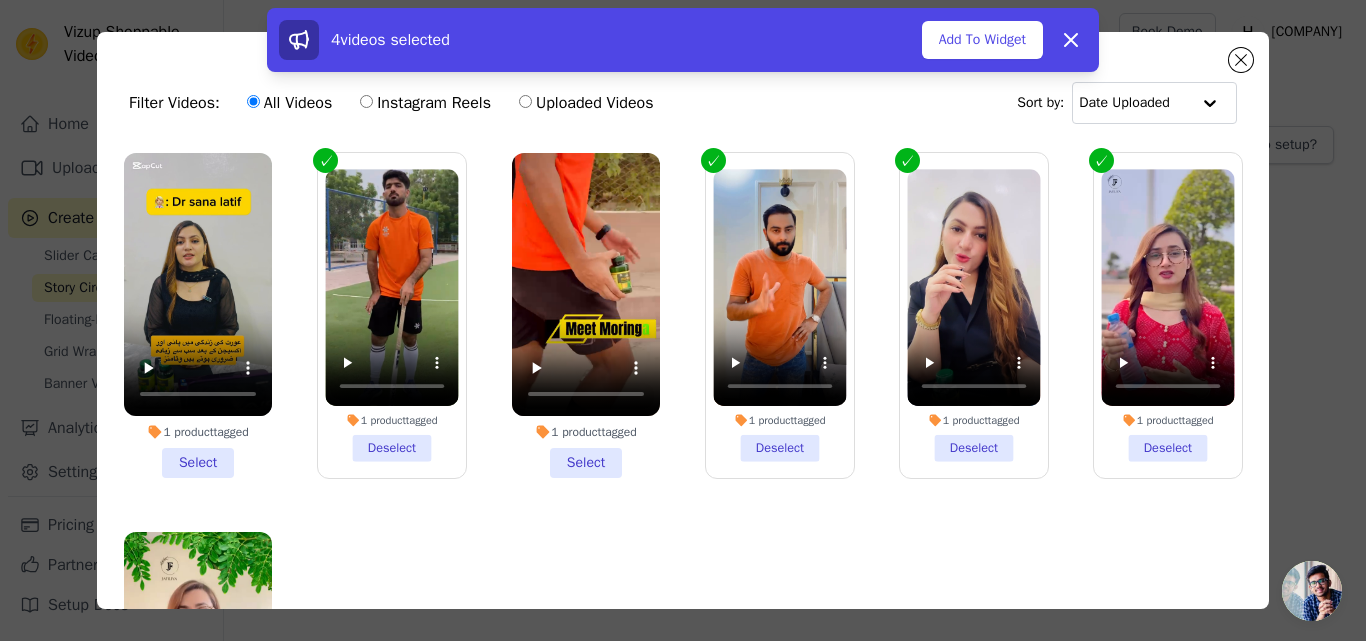click on "Instagram Reels" at bounding box center [425, 103] 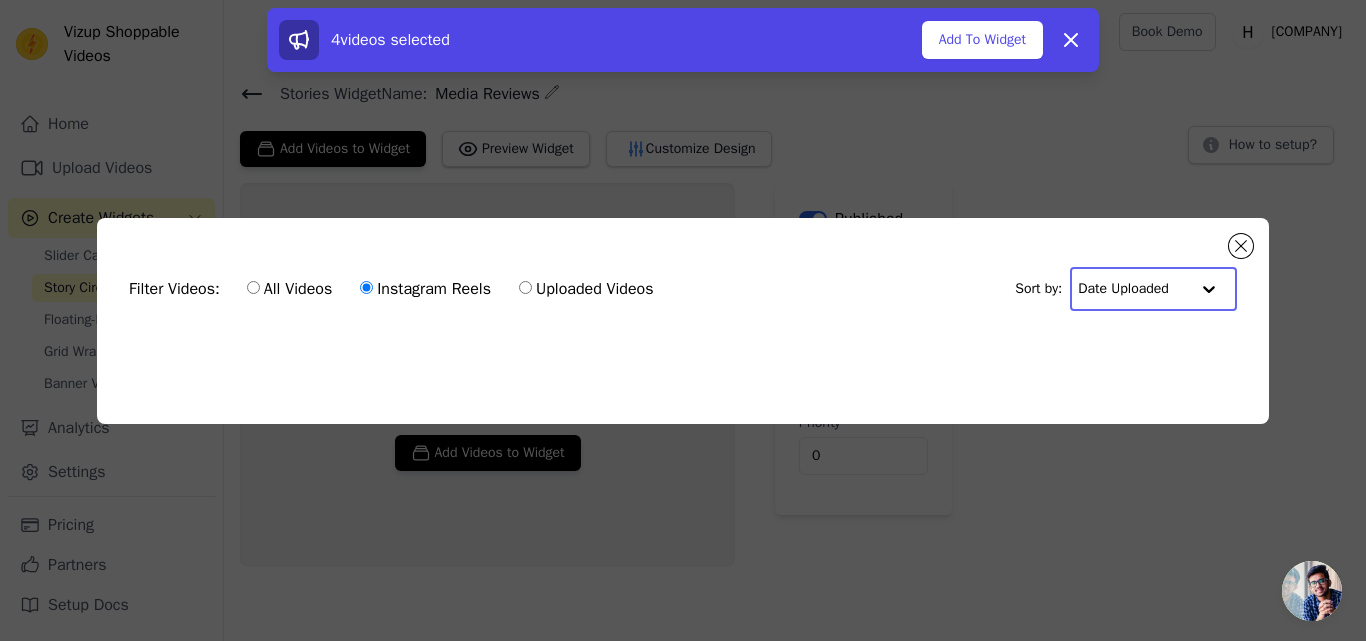 click 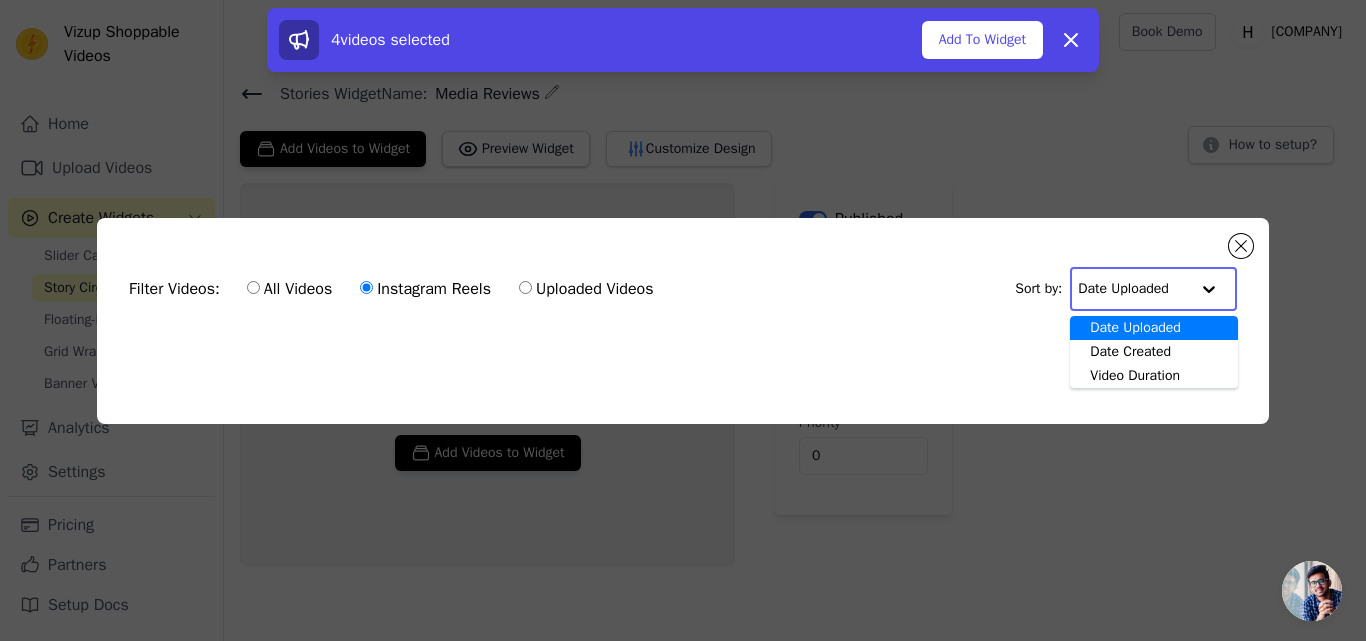 click on "Filter Videos:
All Videos
Instagram Reels
Uploaded Videos   Sort by:
Date Uploaded   Date Created   Video Duration       Option Date Uploaded, selected.   You are currently focused on option Date Uploaded. There are 3 results available.     Date Uploaded" at bounding box center [683, 289] 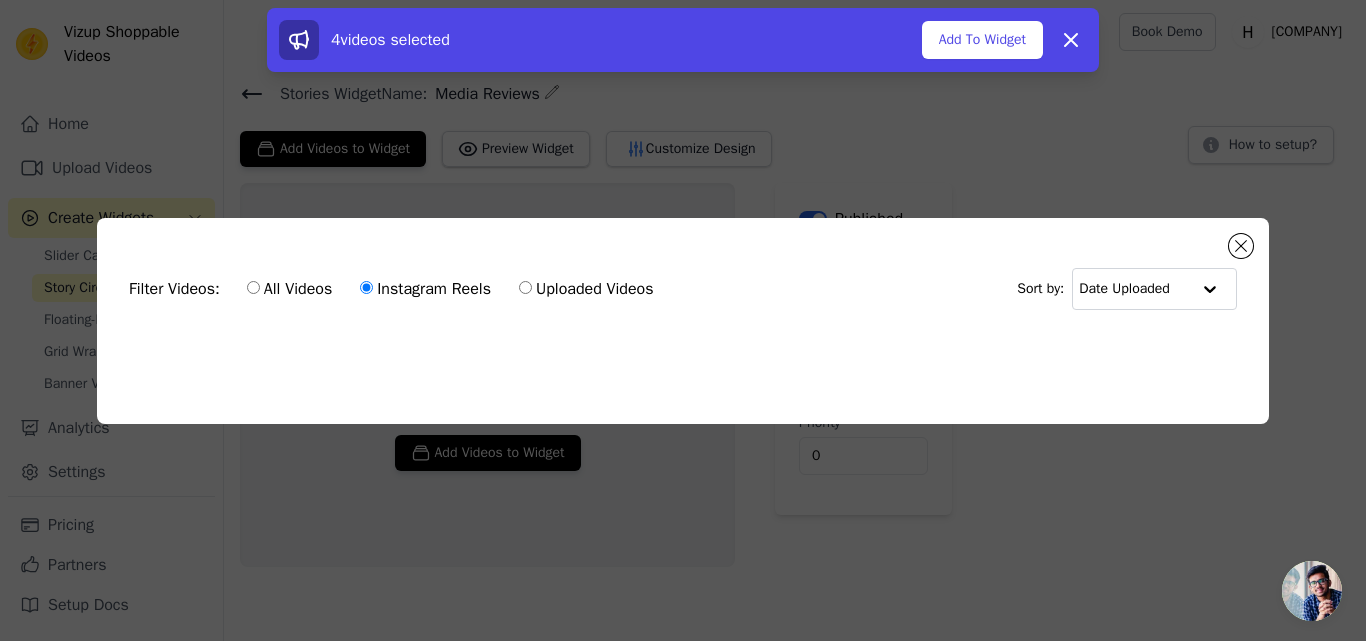click on "Filter Videos:
All Videos
Instagram Reels
Uploaded Videos   Sort by:
Date Uploaded" at bounding box center [683, 289] 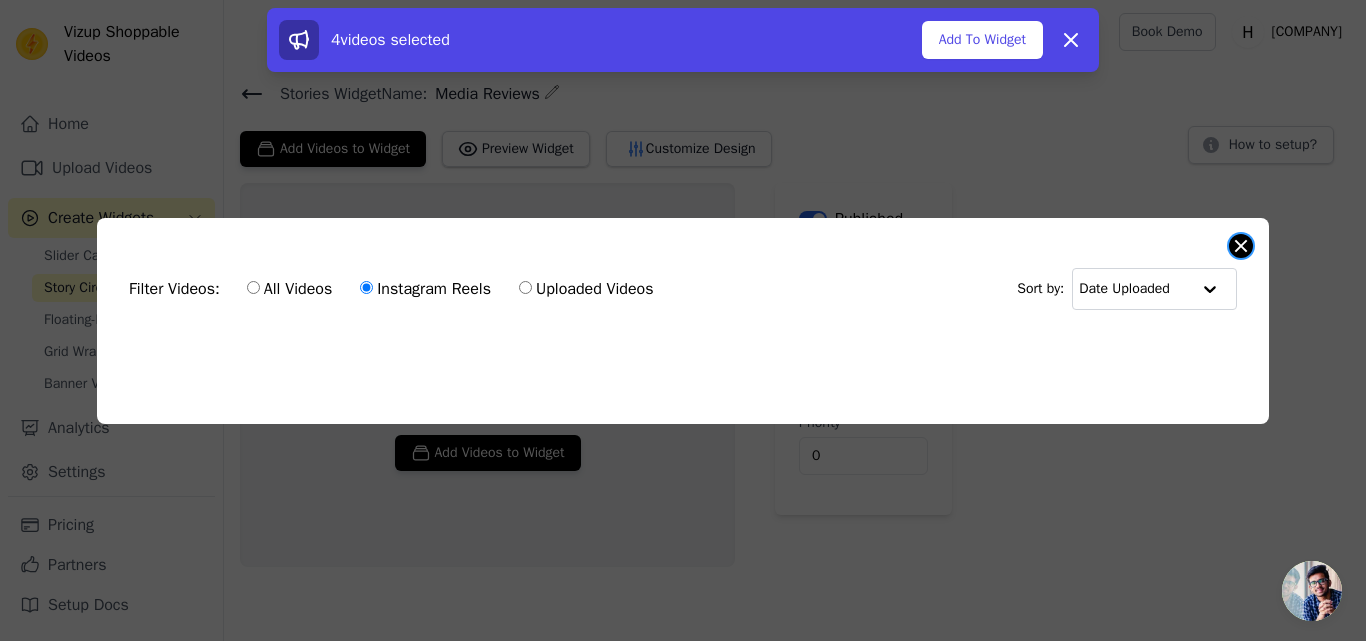 click at bounding box center [1241, 246] 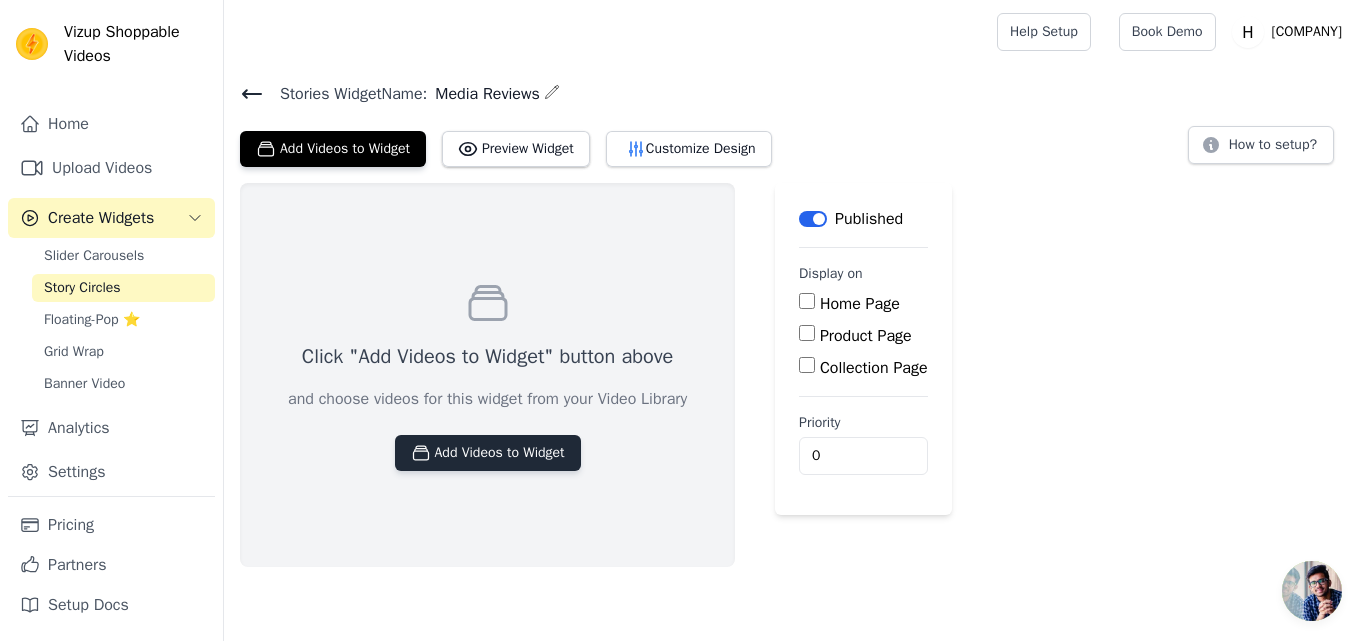 click on "Add Videos to Widget" at bounding box center (488, 453) 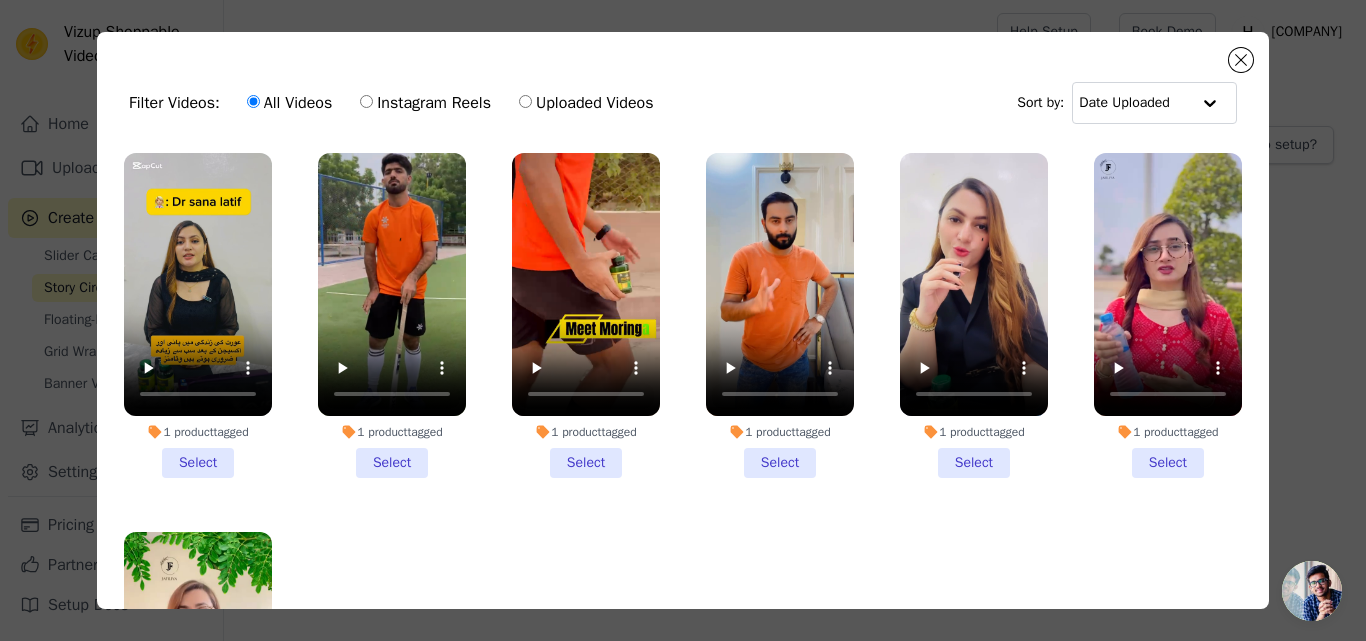 click on "Instagram Reels" at bounding box center (425, 103) 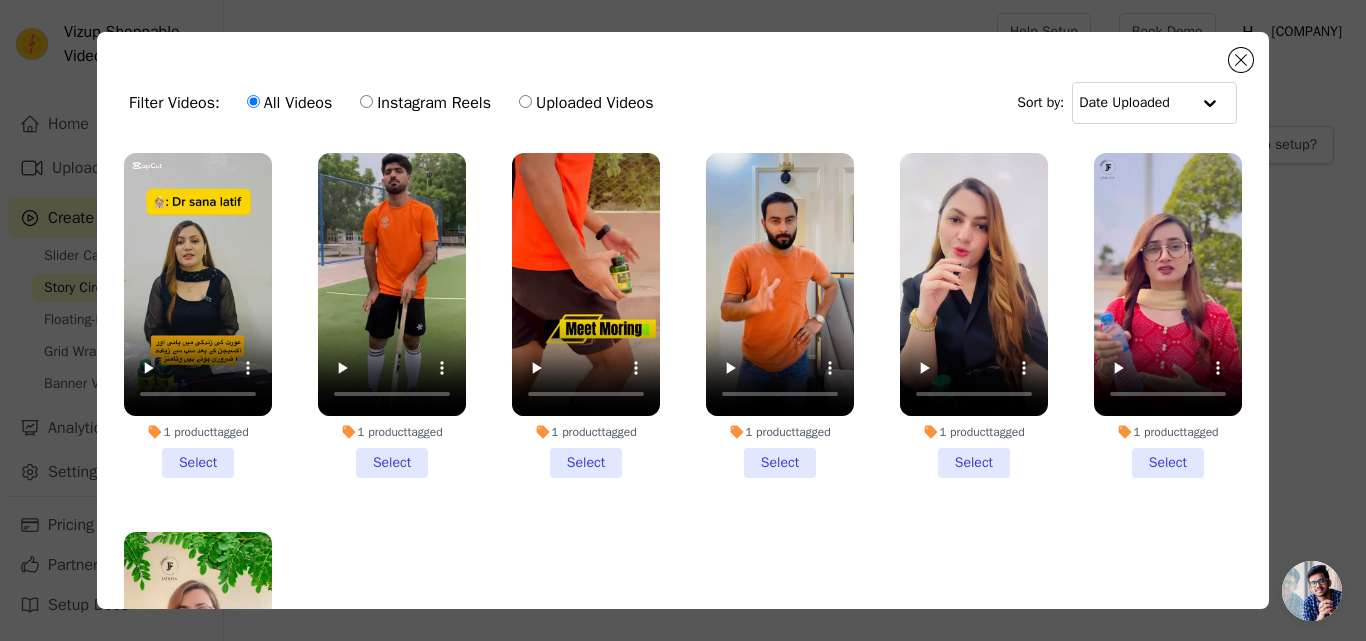 click on "Instagram Reels" at bounding box center [366, 101] 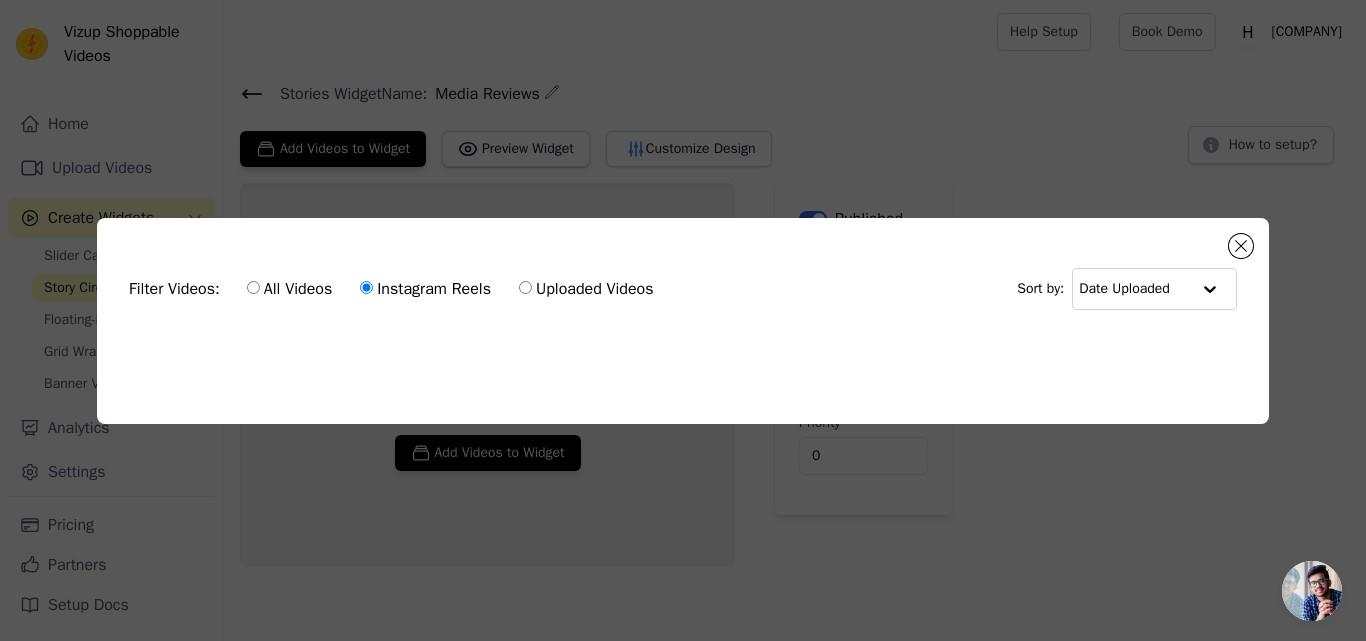 click on "Uploaded Videos" at bounding box center [586, 289] 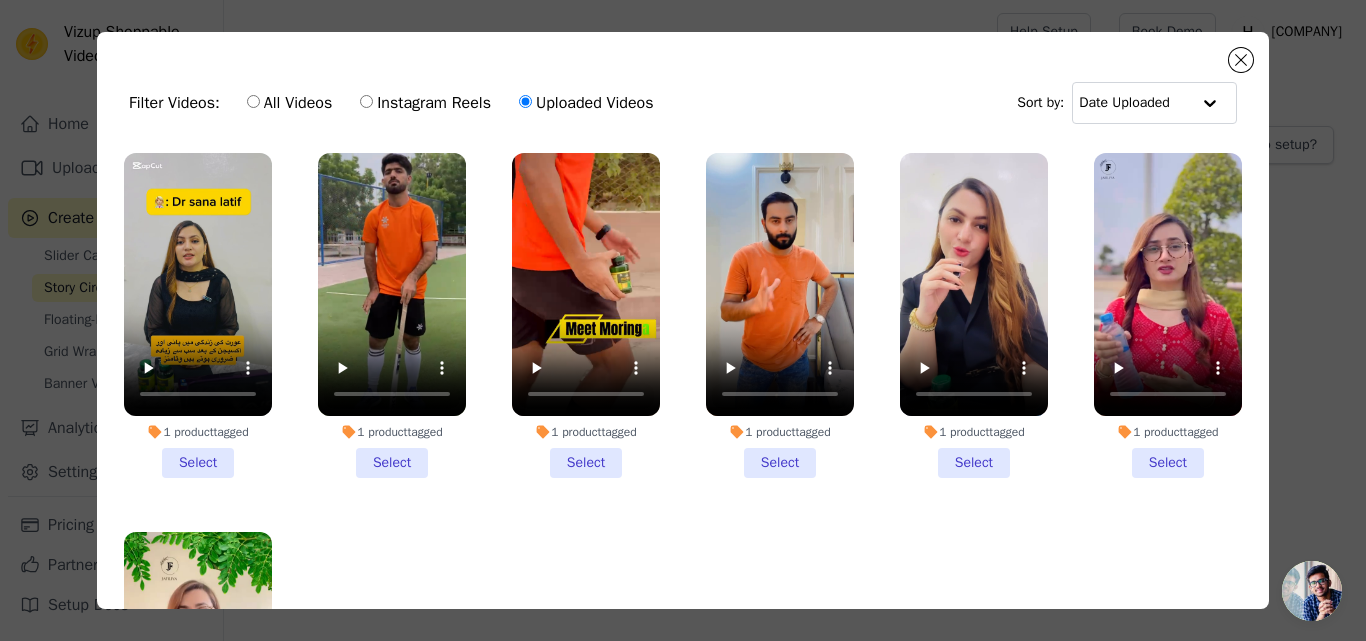 scroll, scrollTop: 174, scrollLeft: 0, axis: vertical 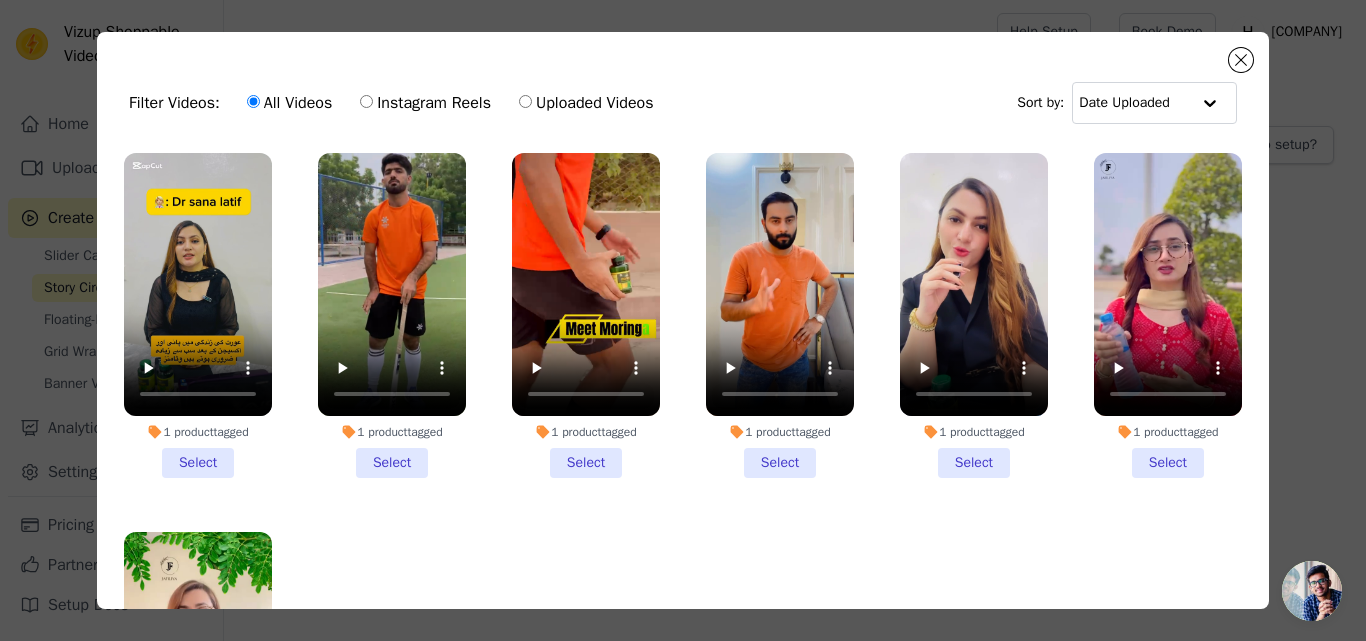click on "Instagram Reels" at bounding box center (425, 103) 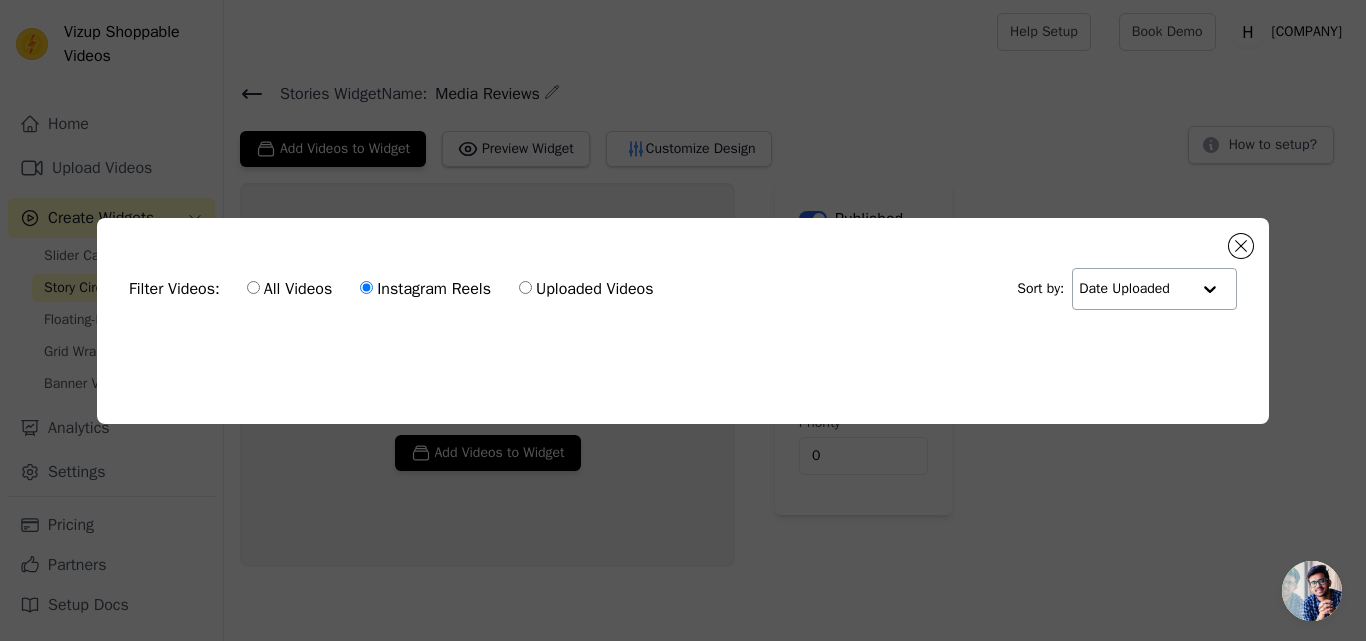 click at bounding box center (1210, 289) 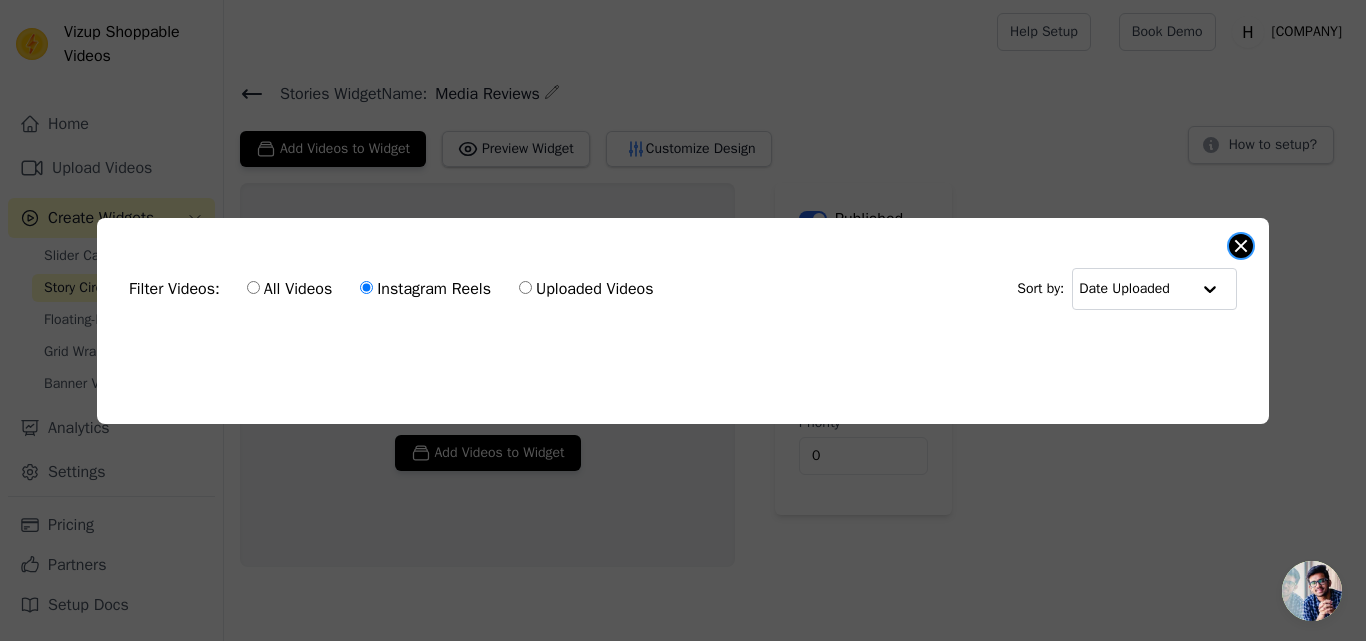 click at bounding box center [1241, 246] 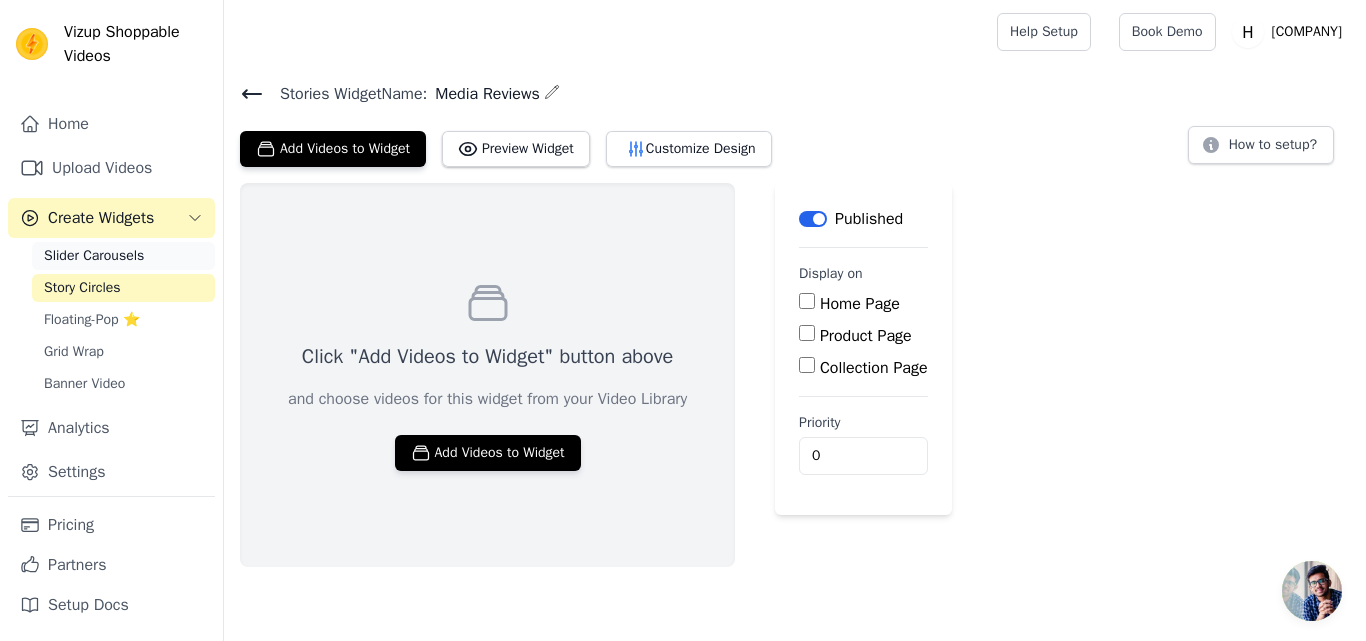 click on "Slider Carousels" at bounding box center (123, 256) 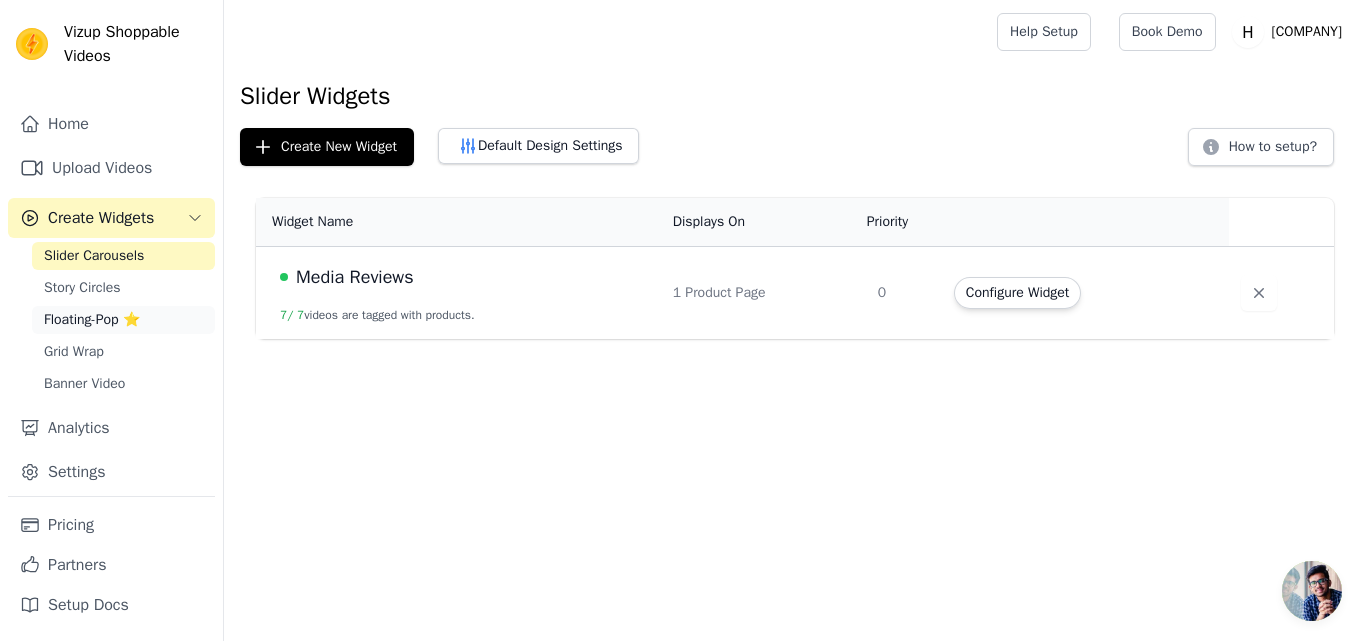 click on "Floating-Pop ⭐" at bounding box center [92, 320] 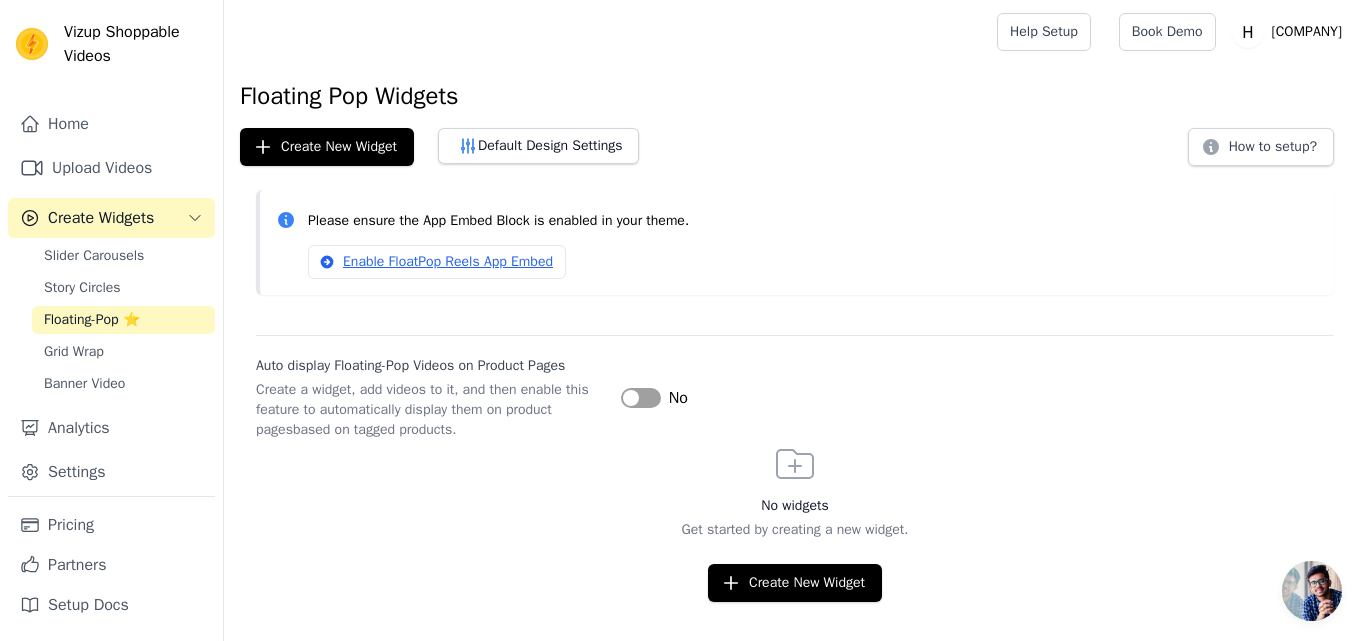 click on "Label" at bounding box center [641, 398] 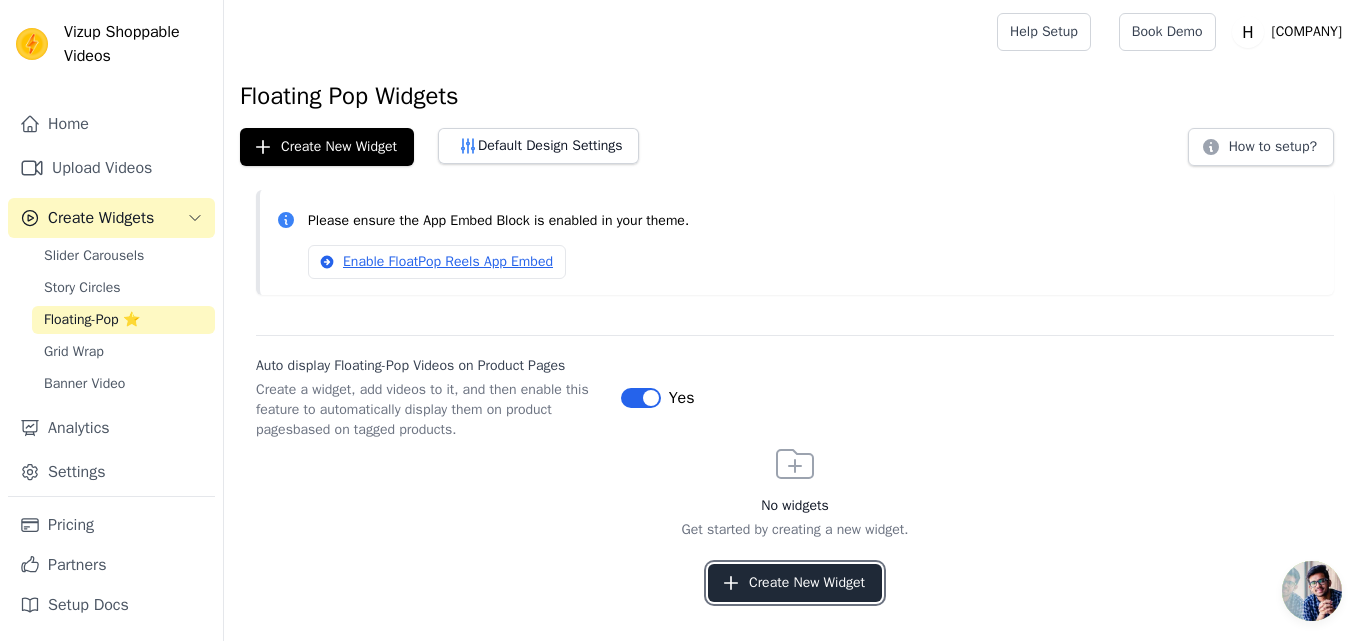 click on "Create New Widget" at bounding box center (795, 583) 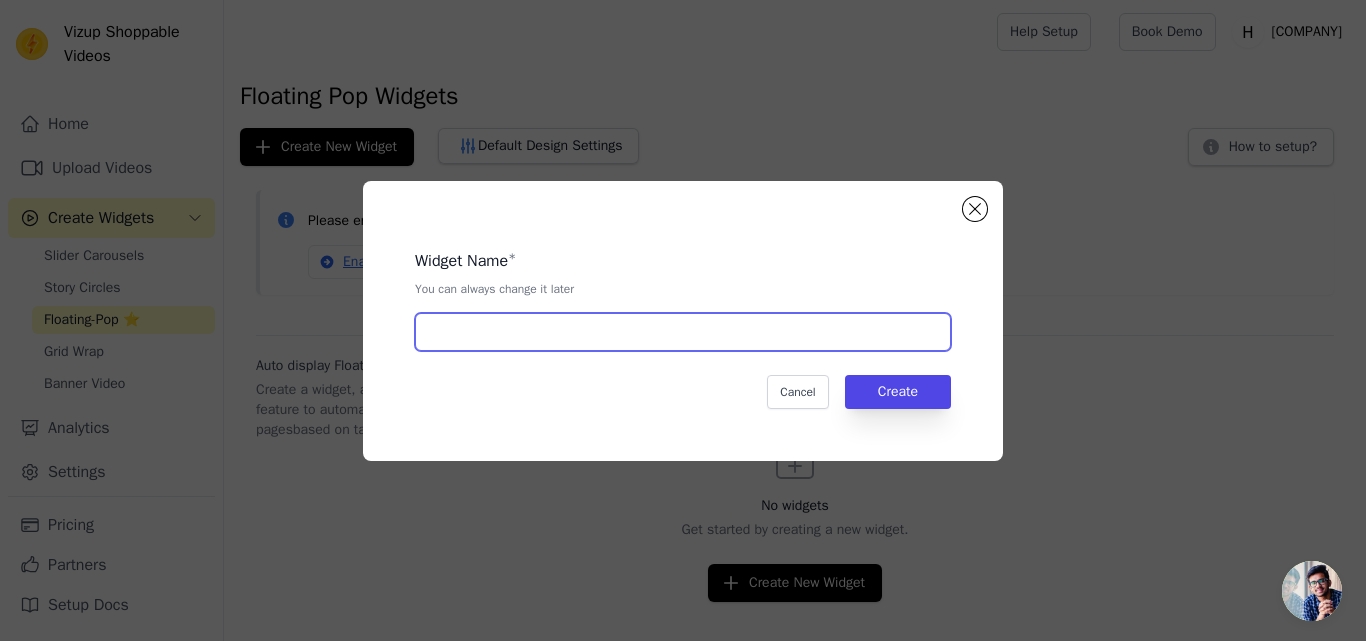 click at bounding box center [683, 332] 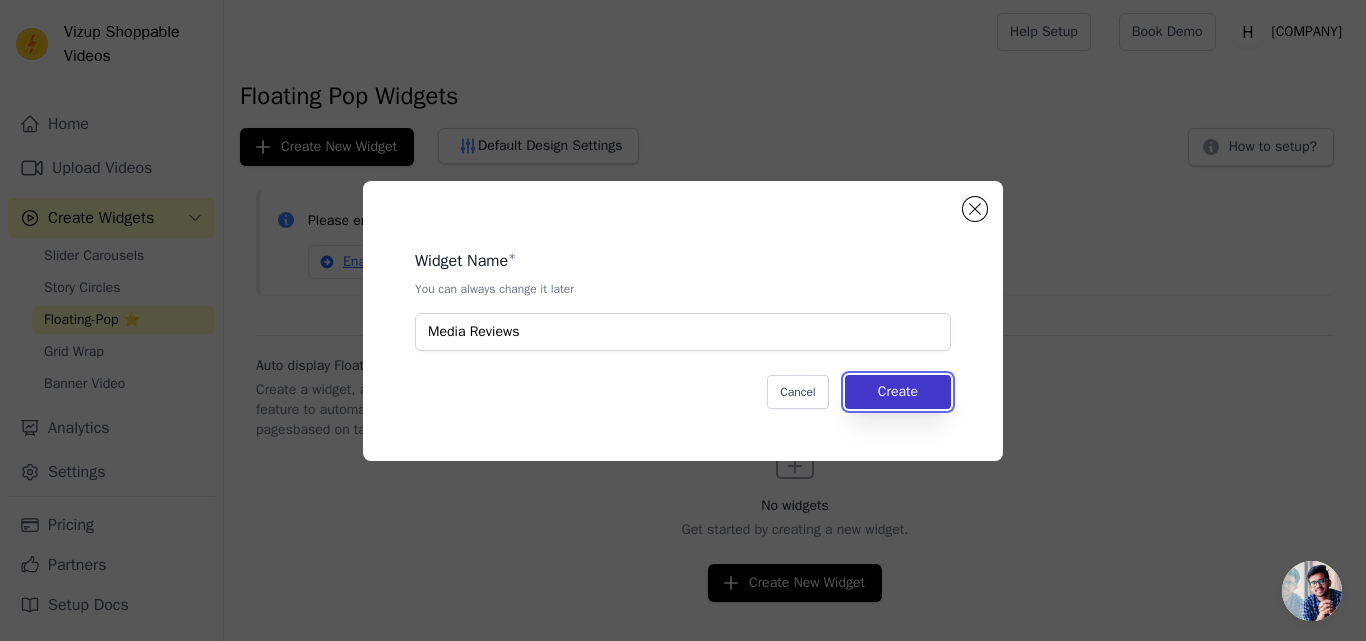click on "Create" at bounding box center (898, 392) 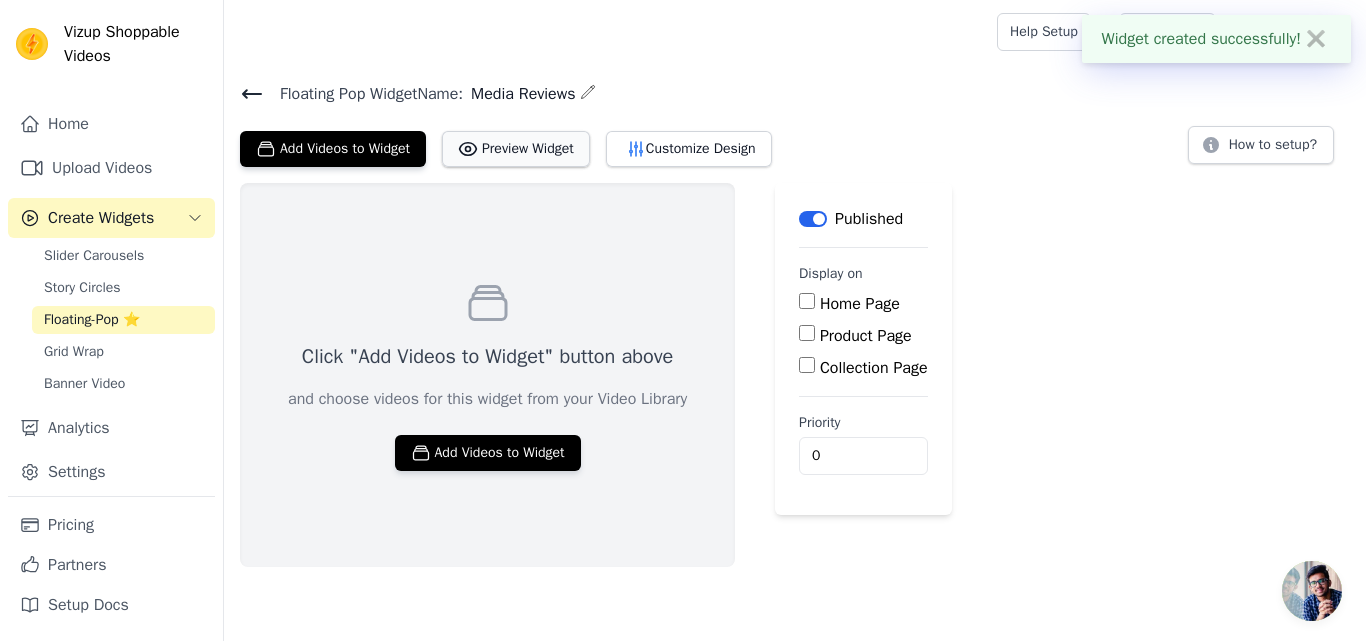 click on "Preview Widget" at bounding box center [516, 149] 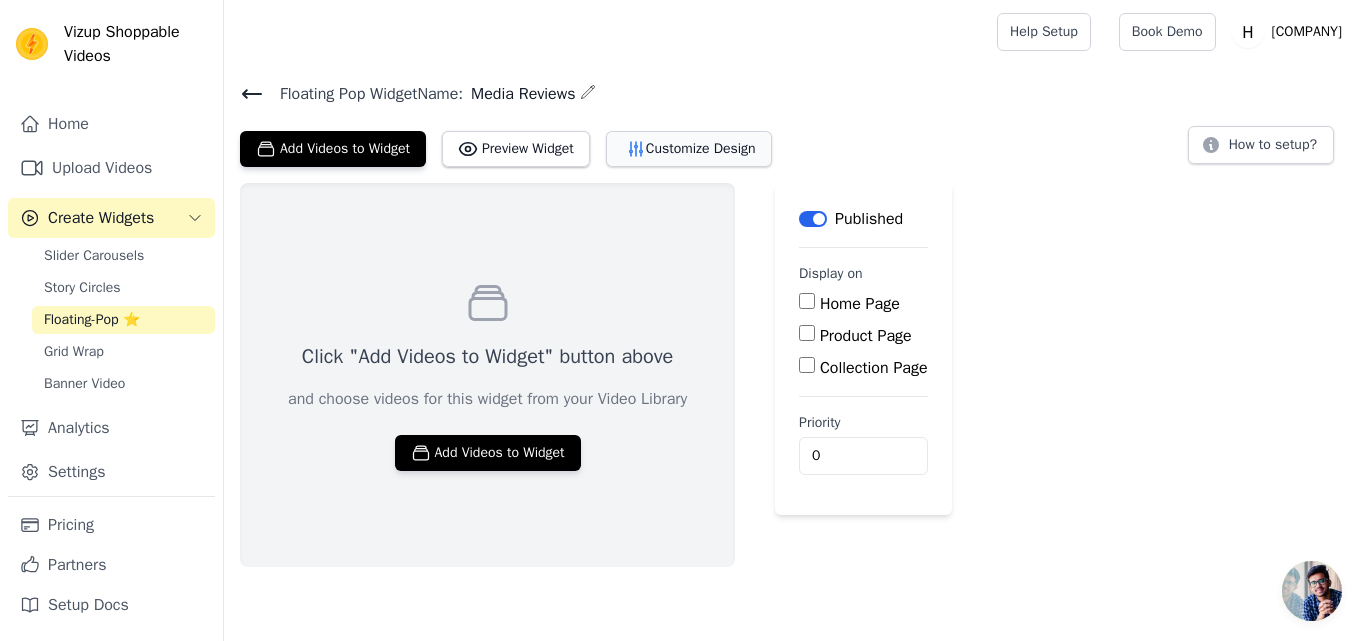 click on "Customize Design" at bounding box center [689, 149] 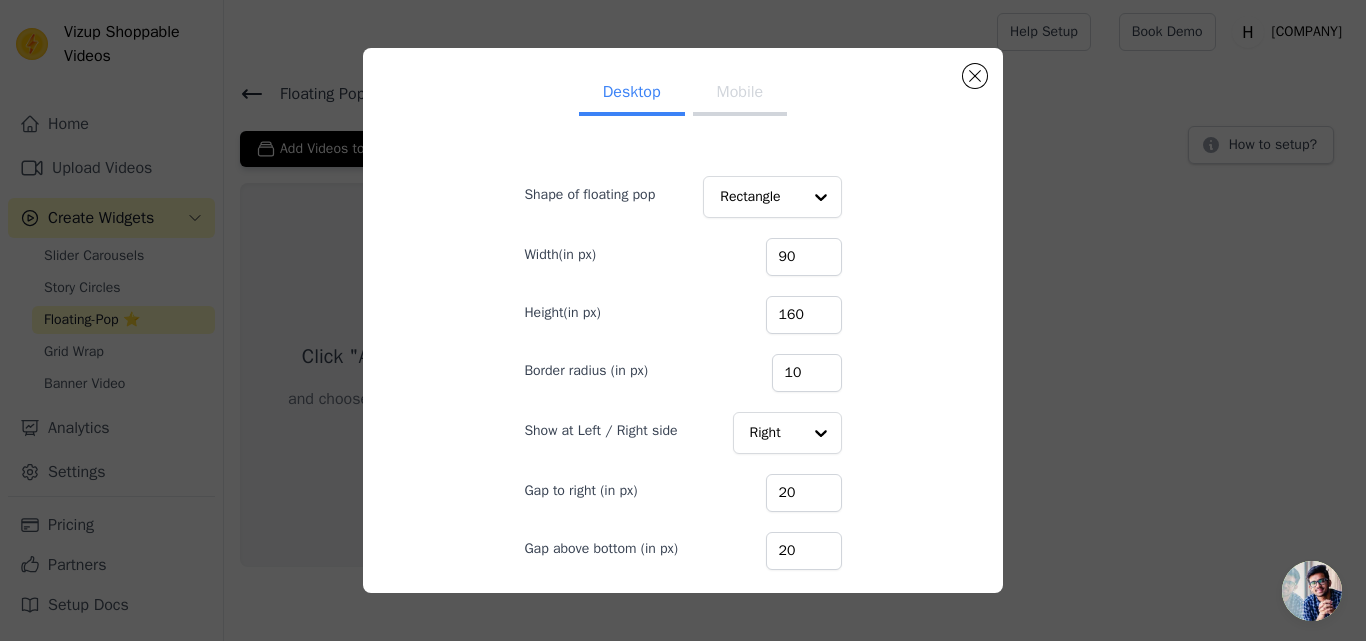 scroll, scrollTop: 67, scrollLeft: 0, axis: vertical 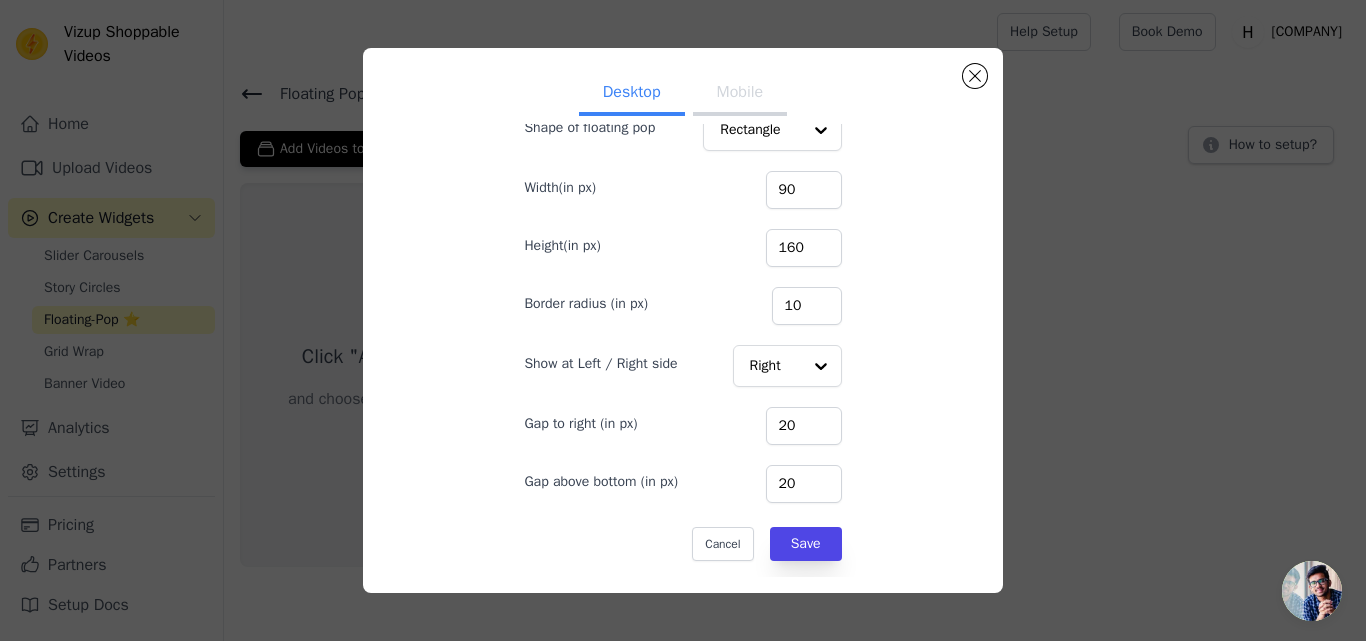 click on "Mobile" at bounding box center (740, 94) 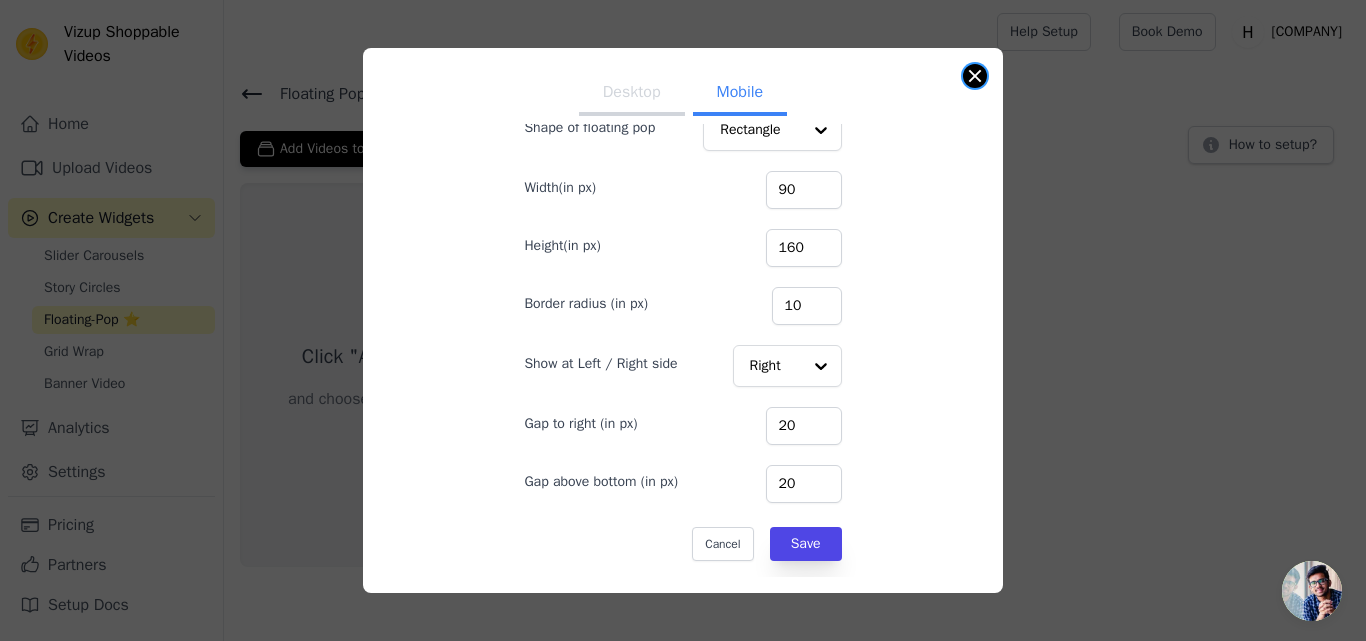 click at bounding box center [975, 76] 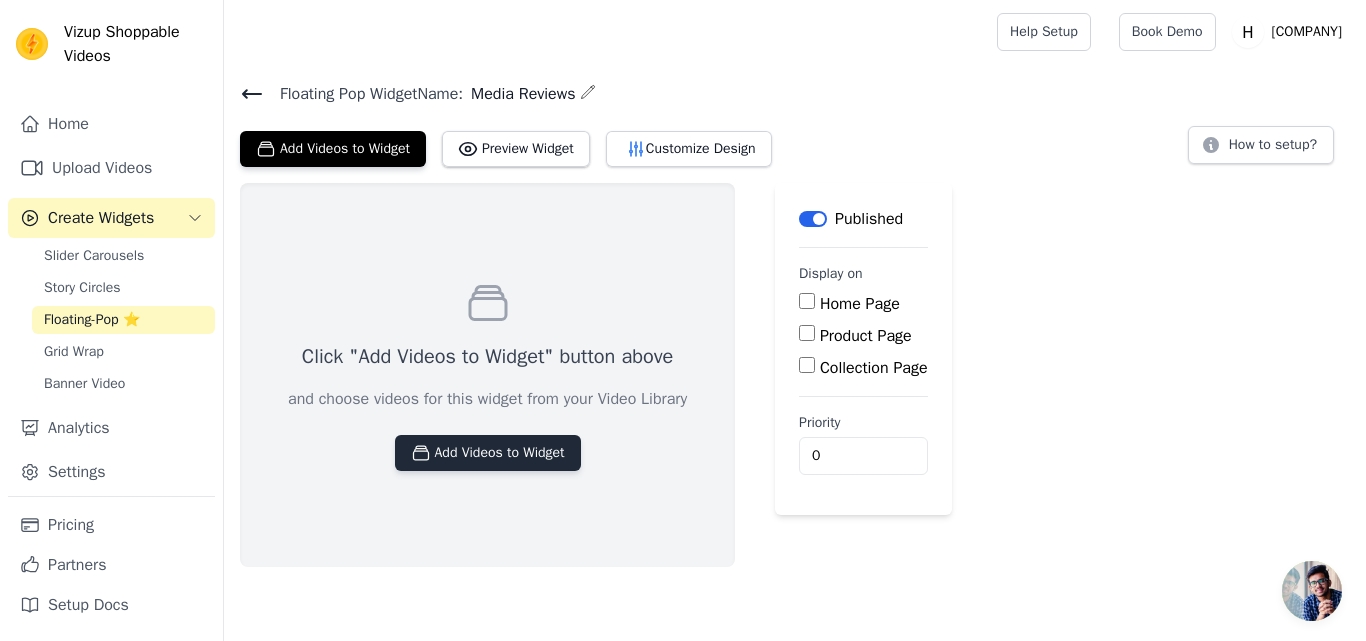 click on "Add Videos to Widget" at bounding box center [488, 453] 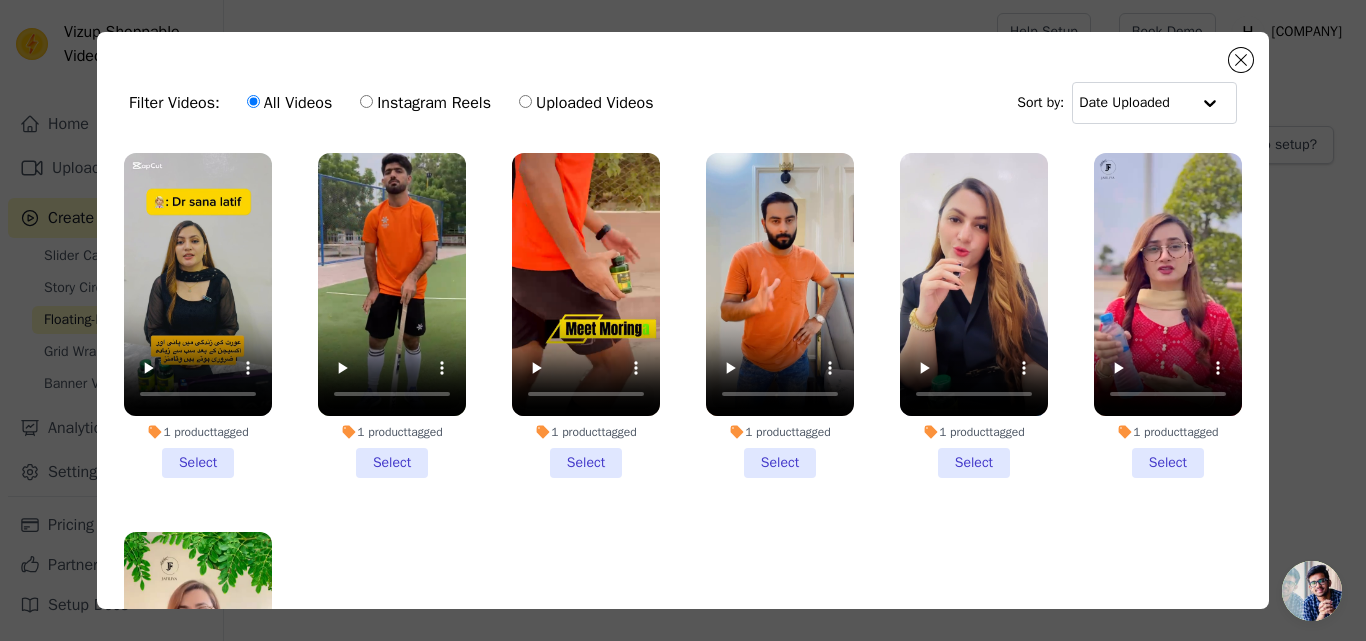 click on "1   product  tagged     Select" at bounding box center (198, 315) 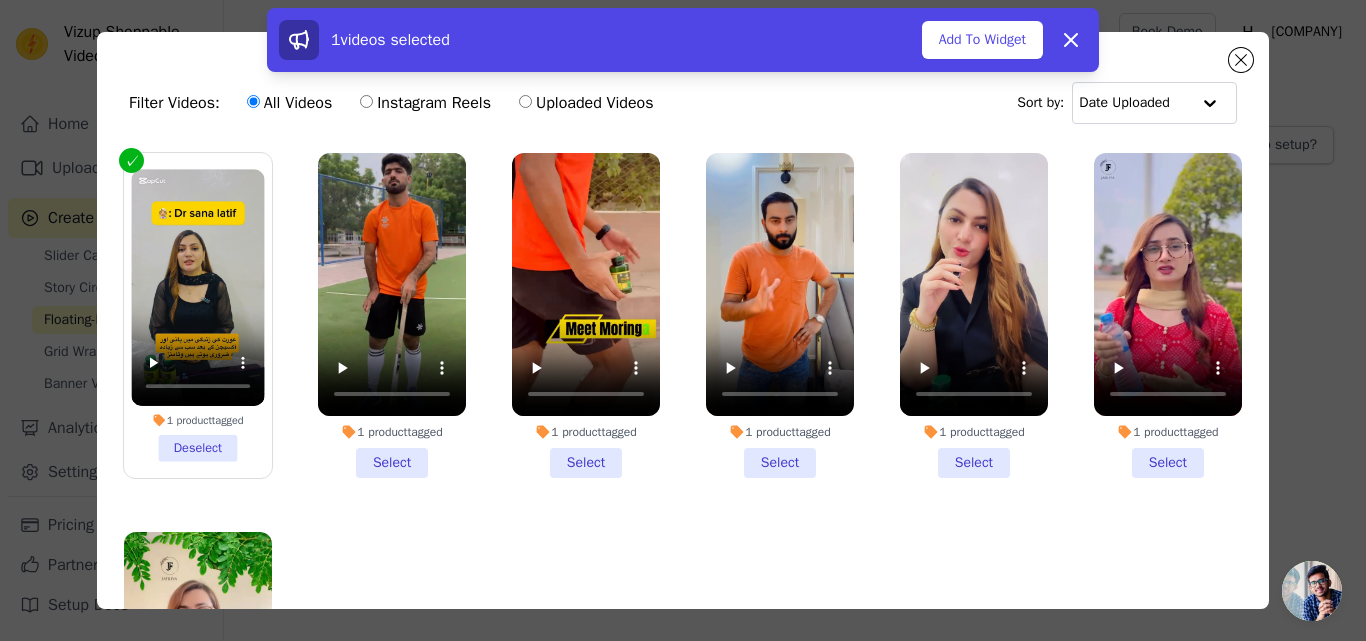 click on "1   product  tagged     Select" at bounding box center (392, 315) 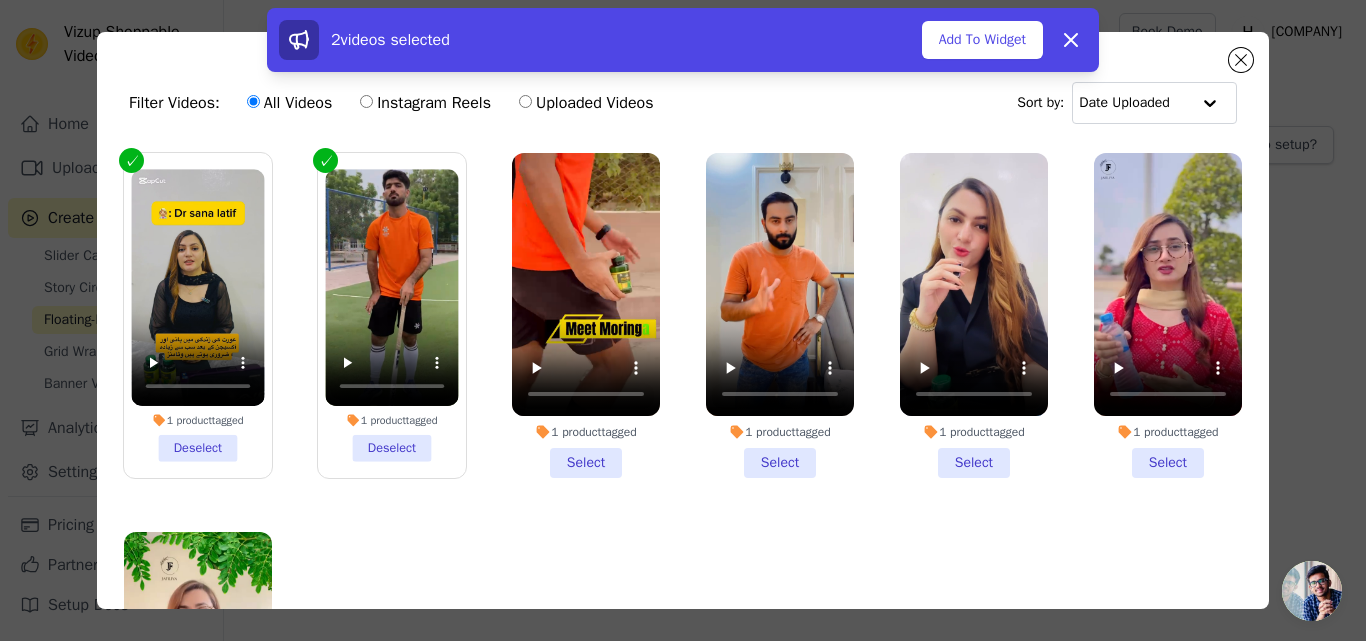 click on "1   product  tagged     Select" at bounding box center [974, 315] 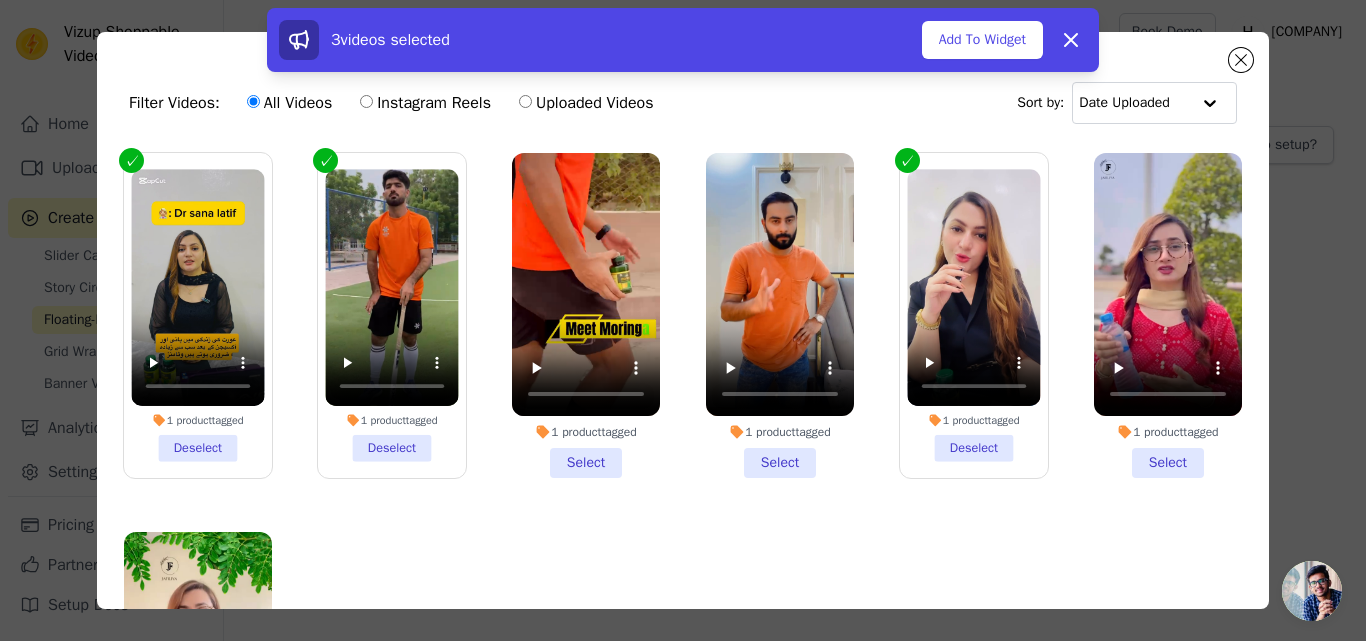 click on "1   product  tagged     Select" at bounding box center (1168, 315) 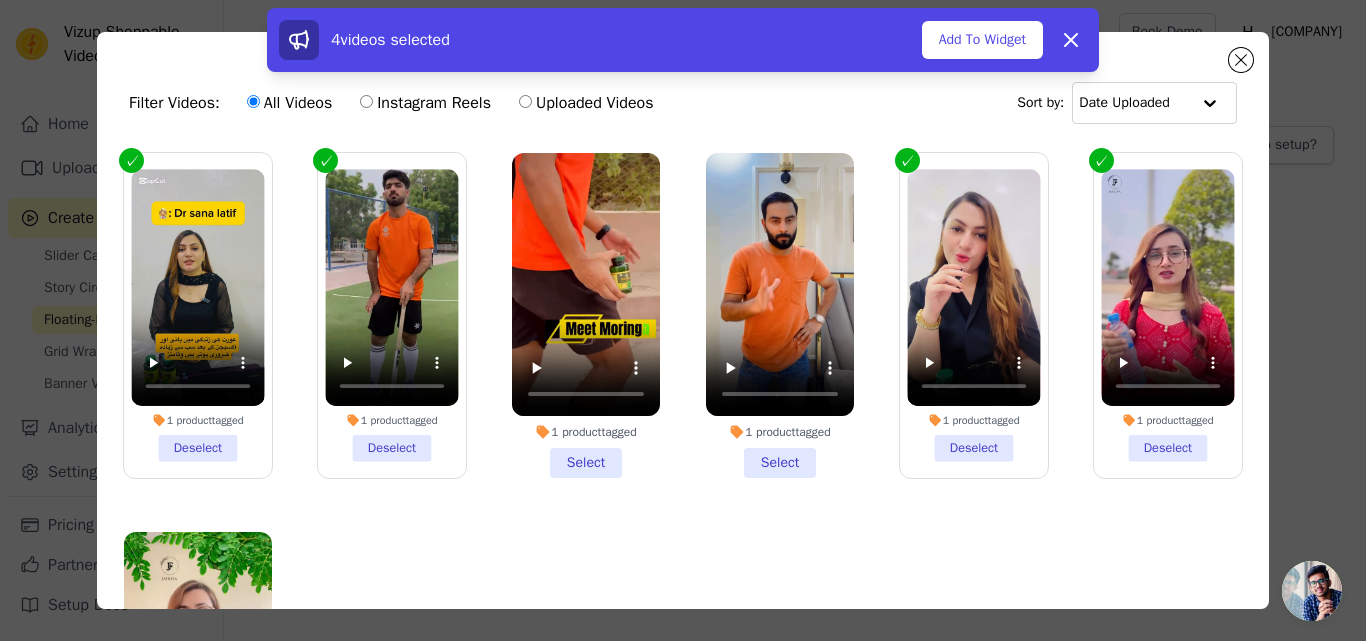 click on "1   product  tagged     Select" at bounding box center [780, 315] 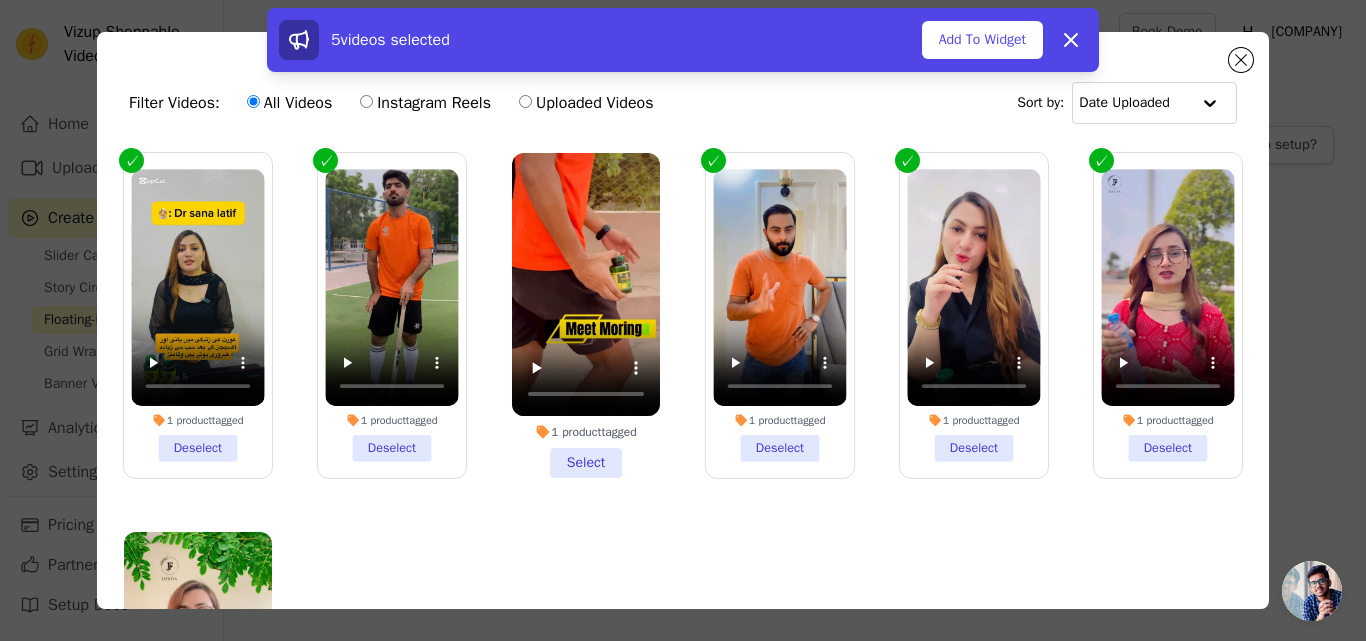 click on "1   product  tagged     Select" at bounding box center [586, 315] 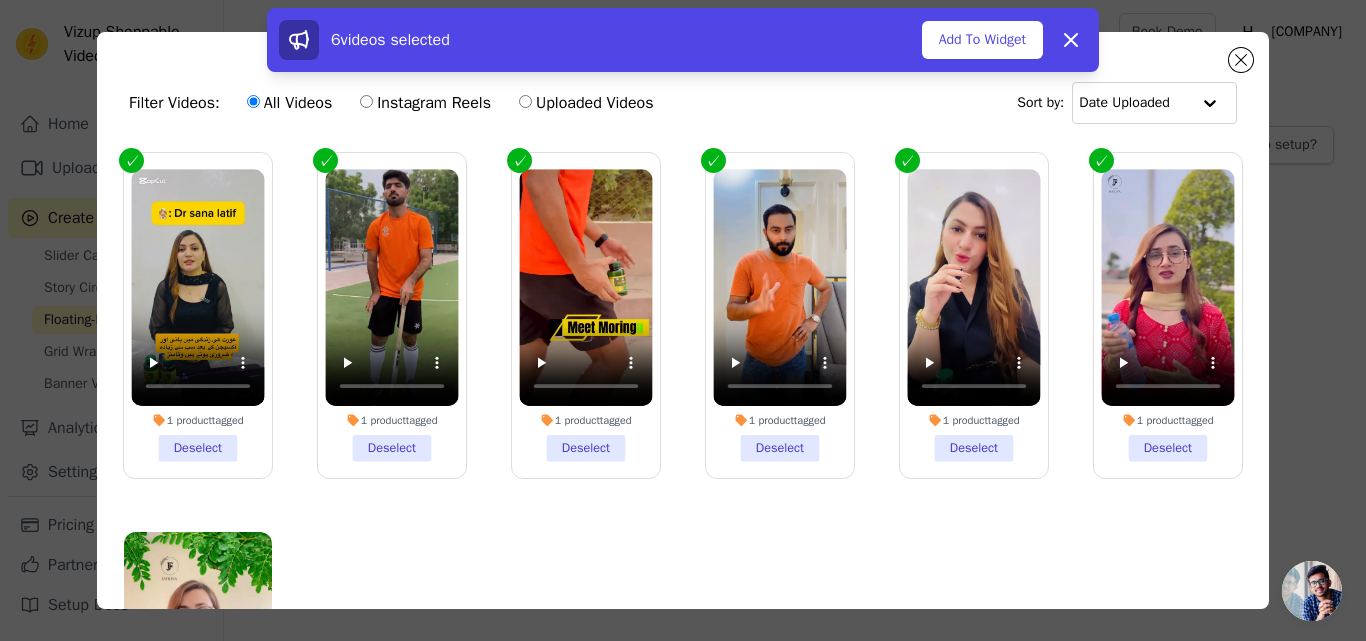 scroll, scrollTop: 174, scrollLeft: 0, axis: vertical 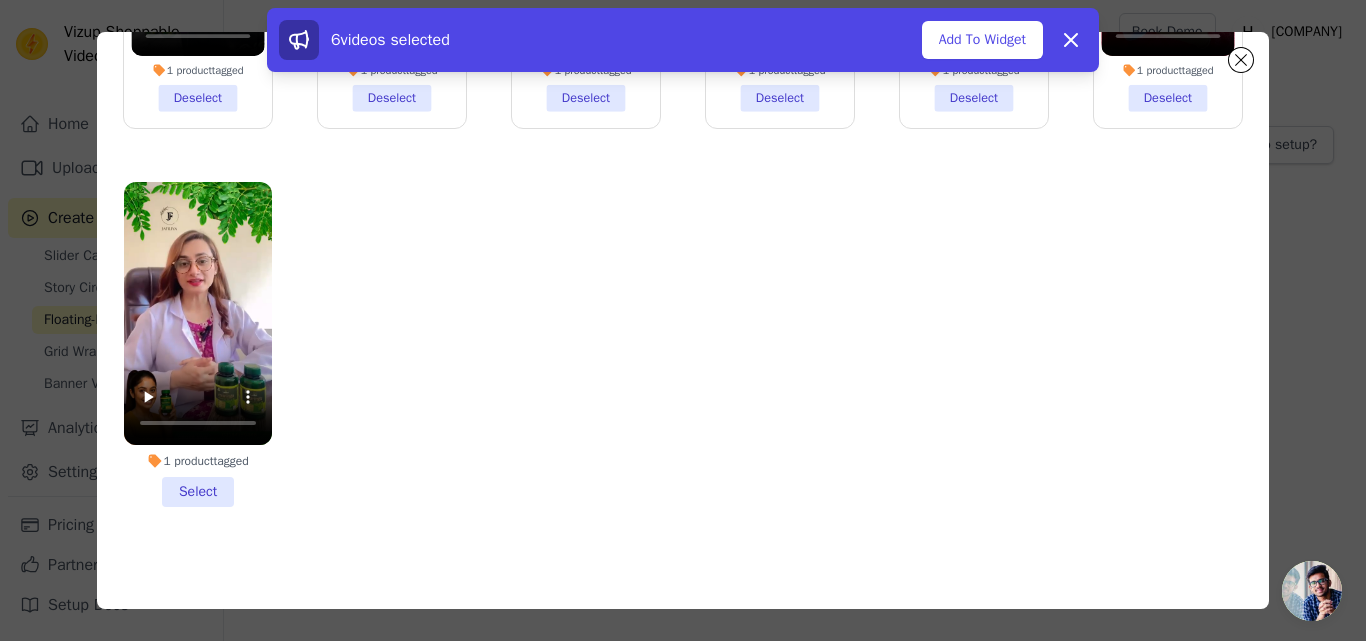 click on "1   product  tagged     Select" at bounding box center [198, 344] 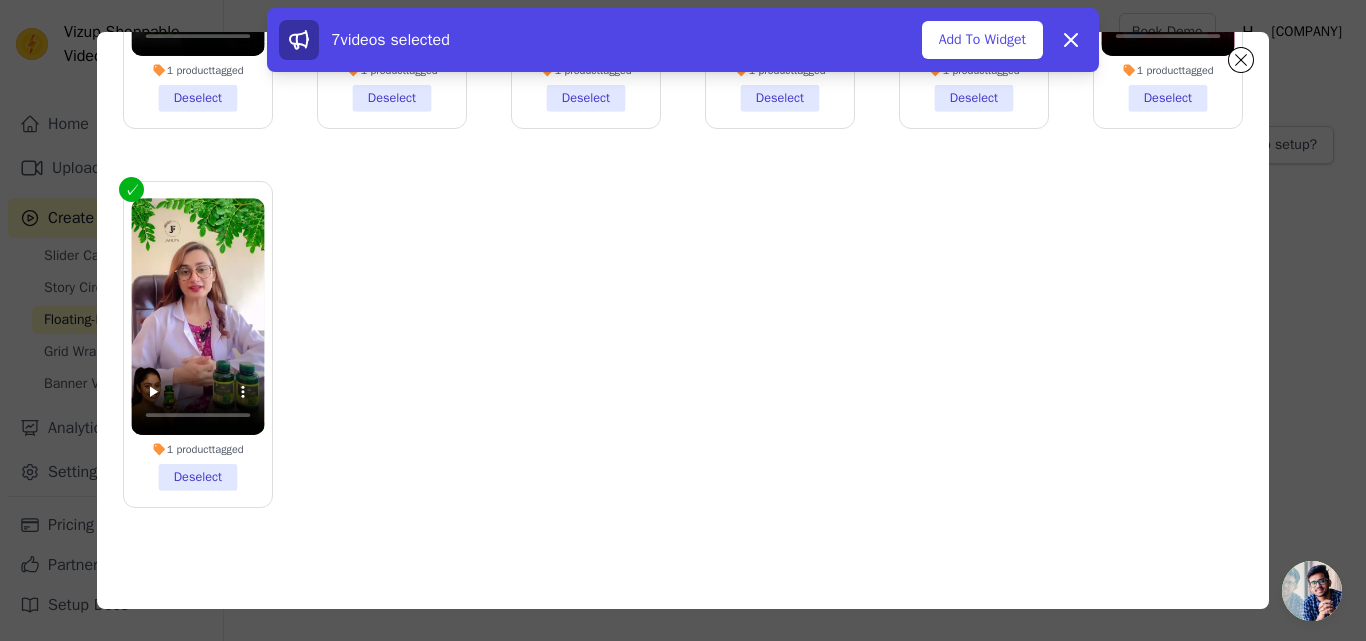 click on "Filter Videos:
All Videos
Instagram Reels
Uploaded Videos   Sort by:
Date Uploaded                             1   product  tagged     Deselect         1   product  tagged     Deselect         1   product  tagged     Deselect         1   product  tagged     Deselect         1   product  tagged     Deselect         1   product  tagged     Deselect         1   product  tagged     Deselect       7  videos selected     Add To Widget   Dismiss" at bounding box center [683, 320] 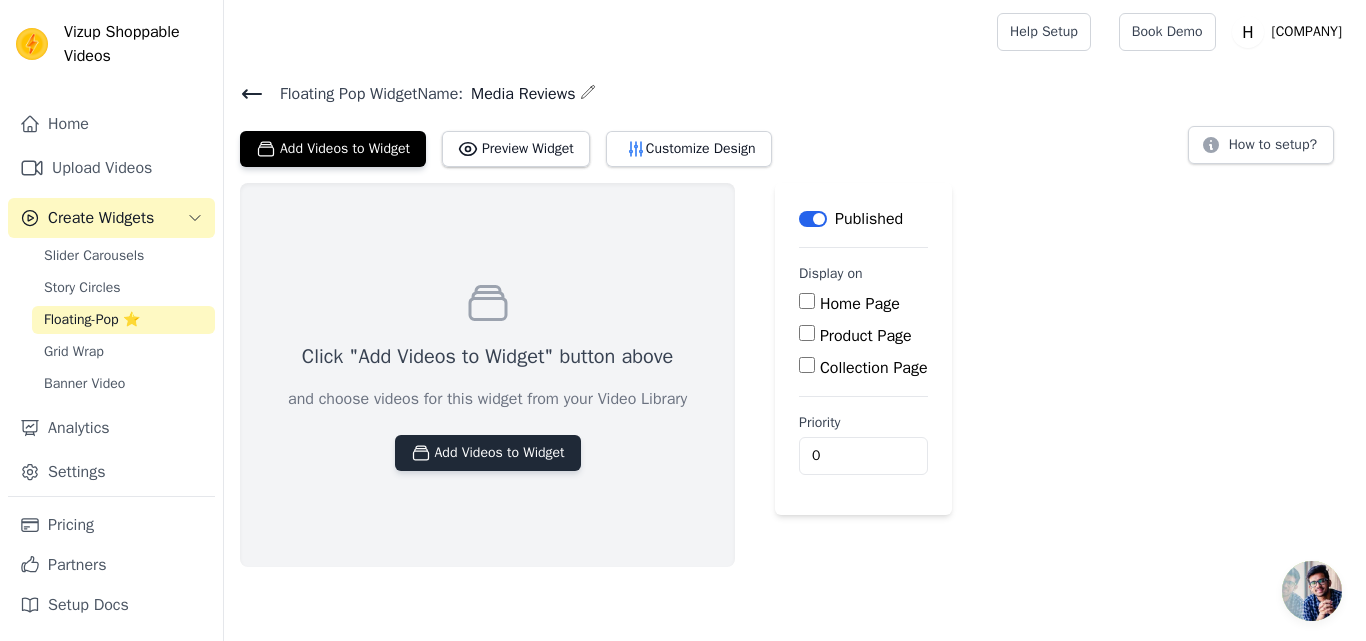 click on "Add Videos to Widget" at bounding box center [488, 453] 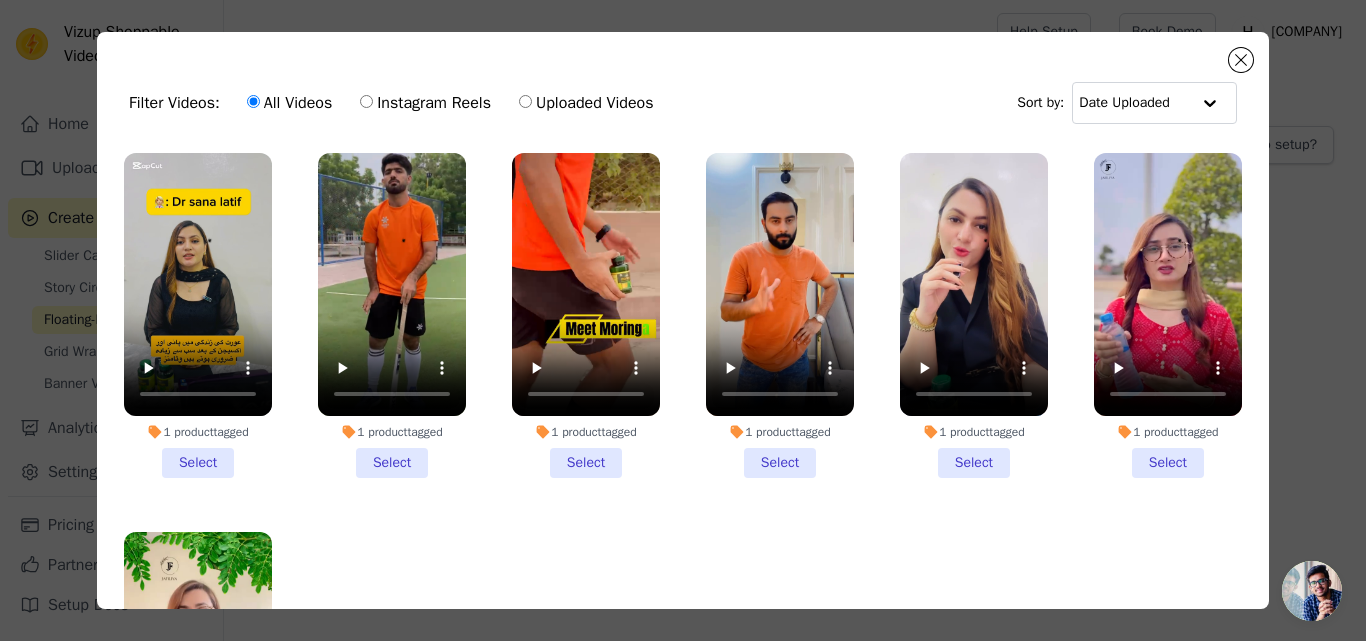 click on "1   product  tagged     Select" at bounding box center (198, 315) 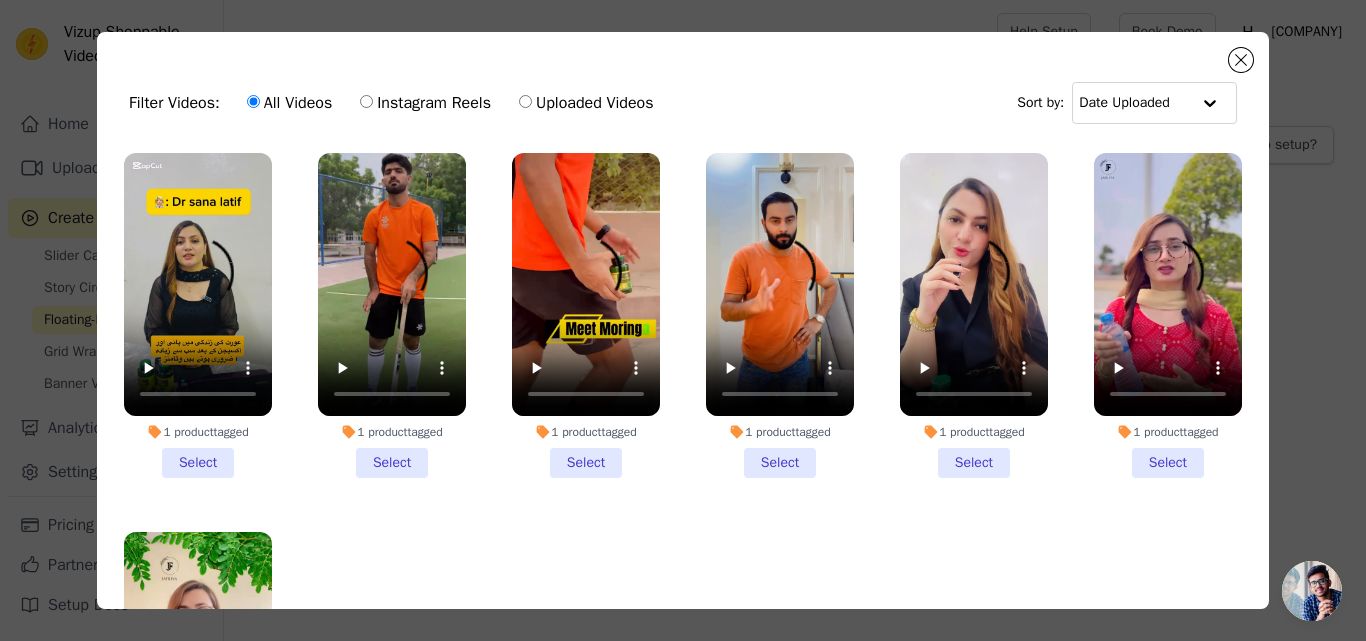 click on "1   product  tagged     Select" at bounding box center (0, 0) 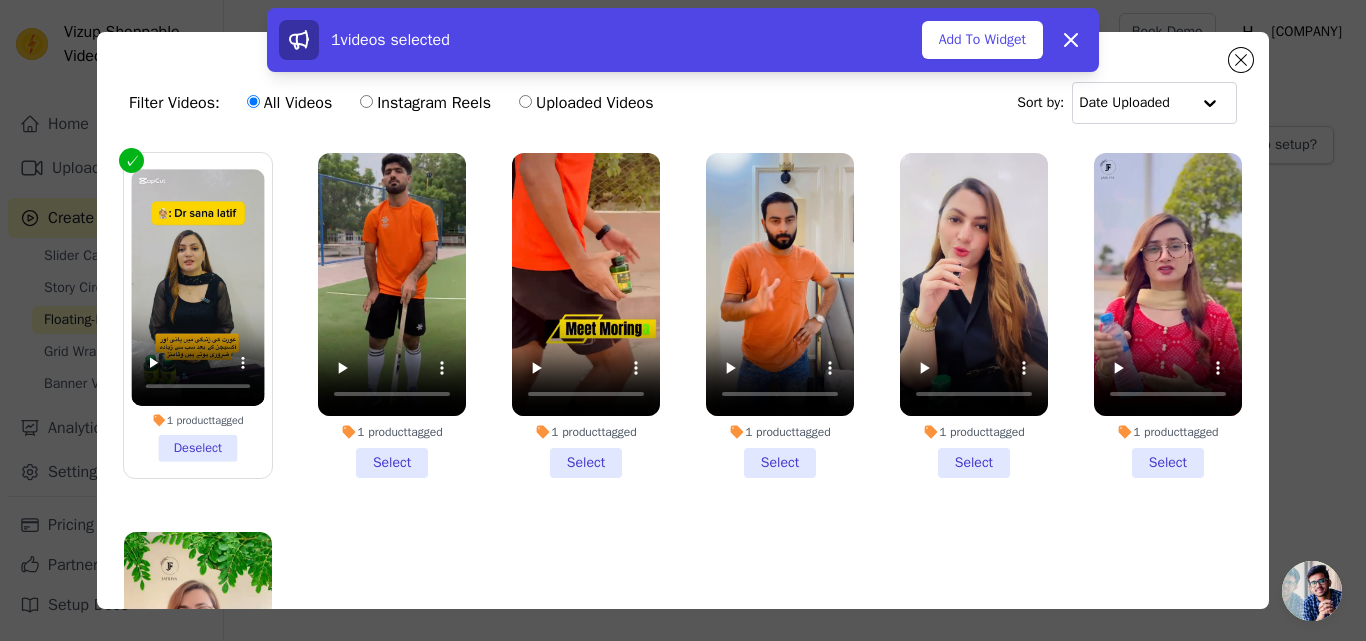 click on "1   product  tagged     Select" at bounding box center [392, 315] 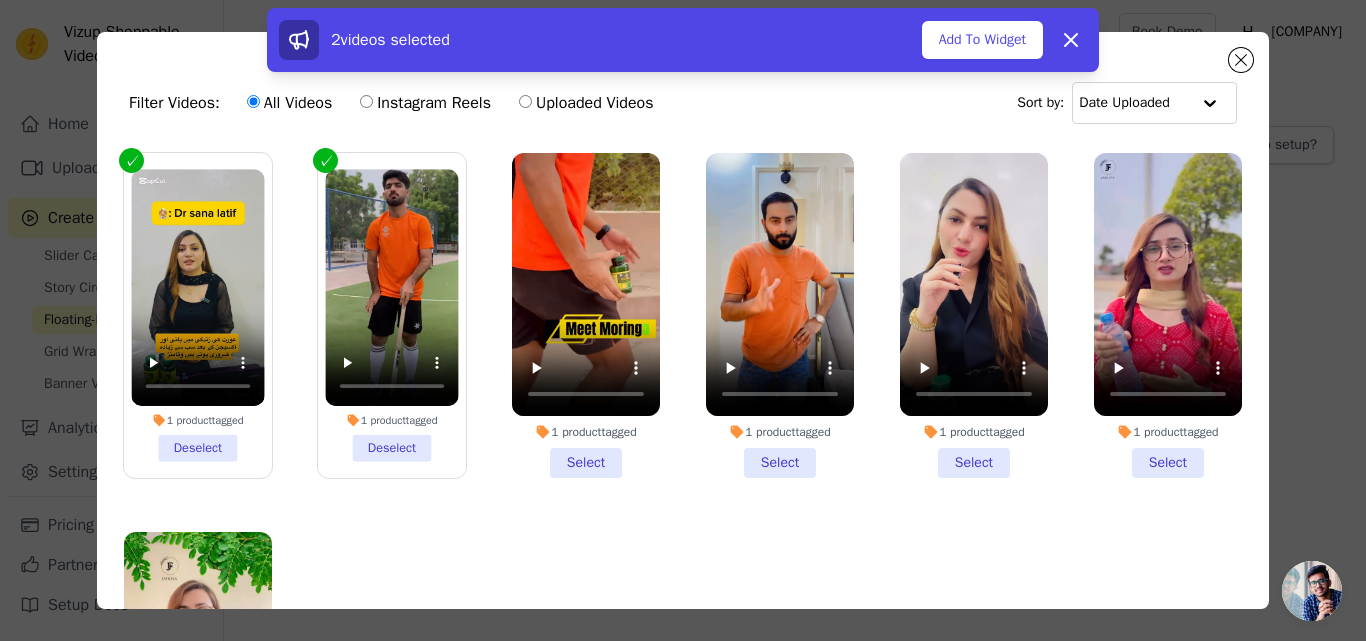 click on "1   product  tagged     Select" at bounding box center (1168, 315) 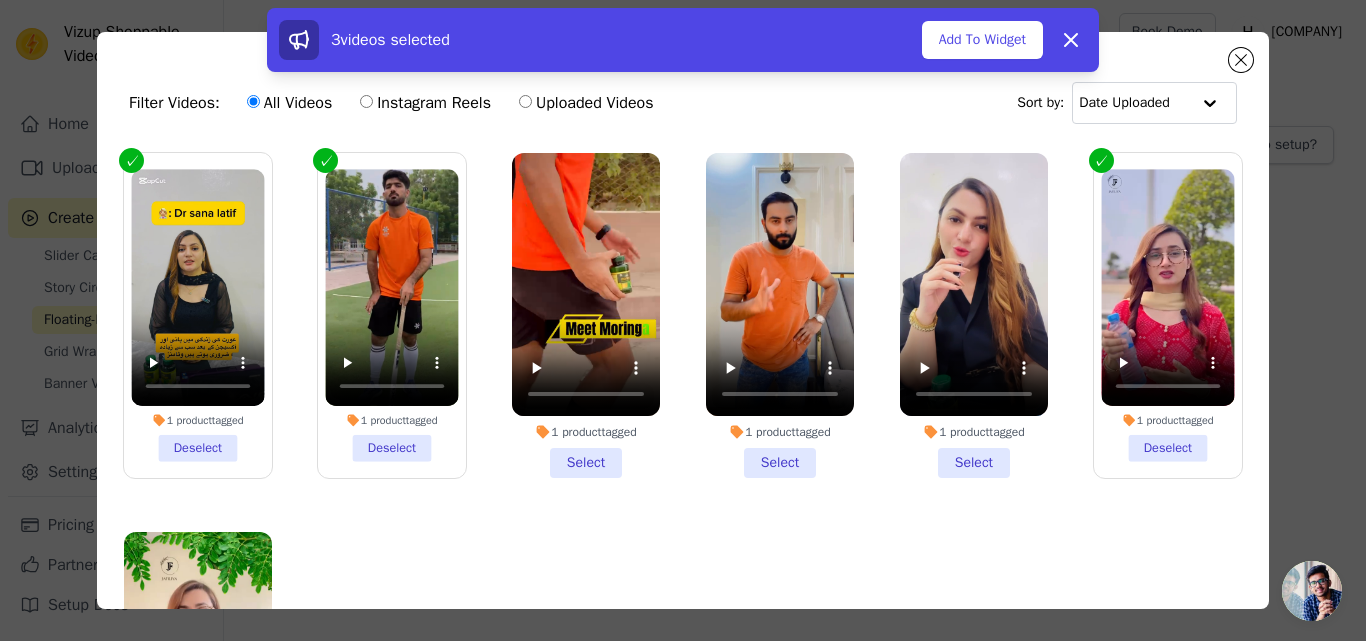 click on "1   product  tagged     Select" at bounding box center (780, 315) 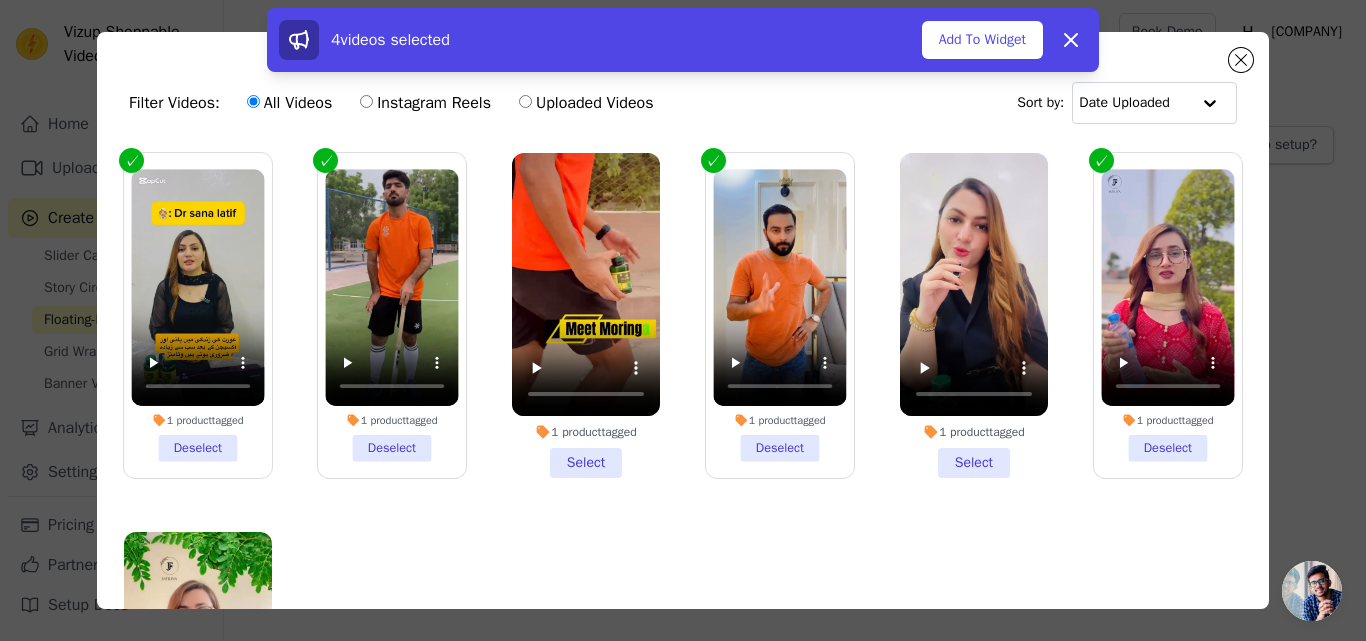 click on "1   product  tagged     Select" at bounding box center [586, 315] 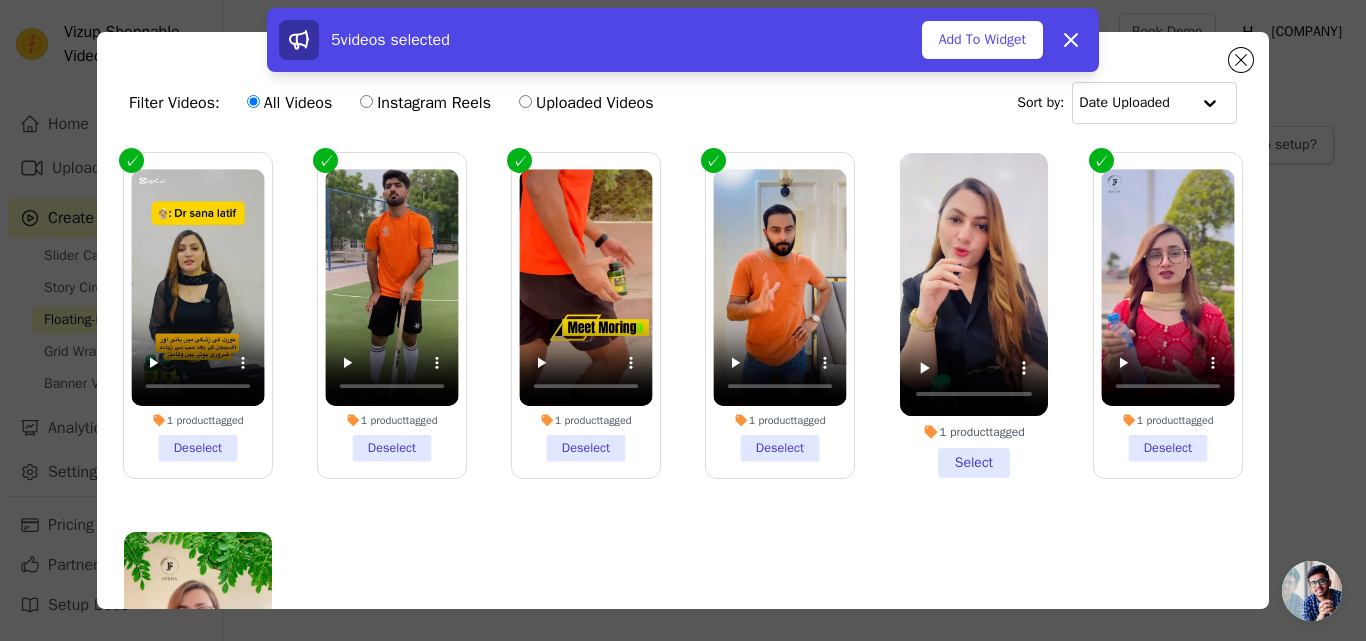 click on "1   product  tagged     Select" at bounding box center (974, 315) 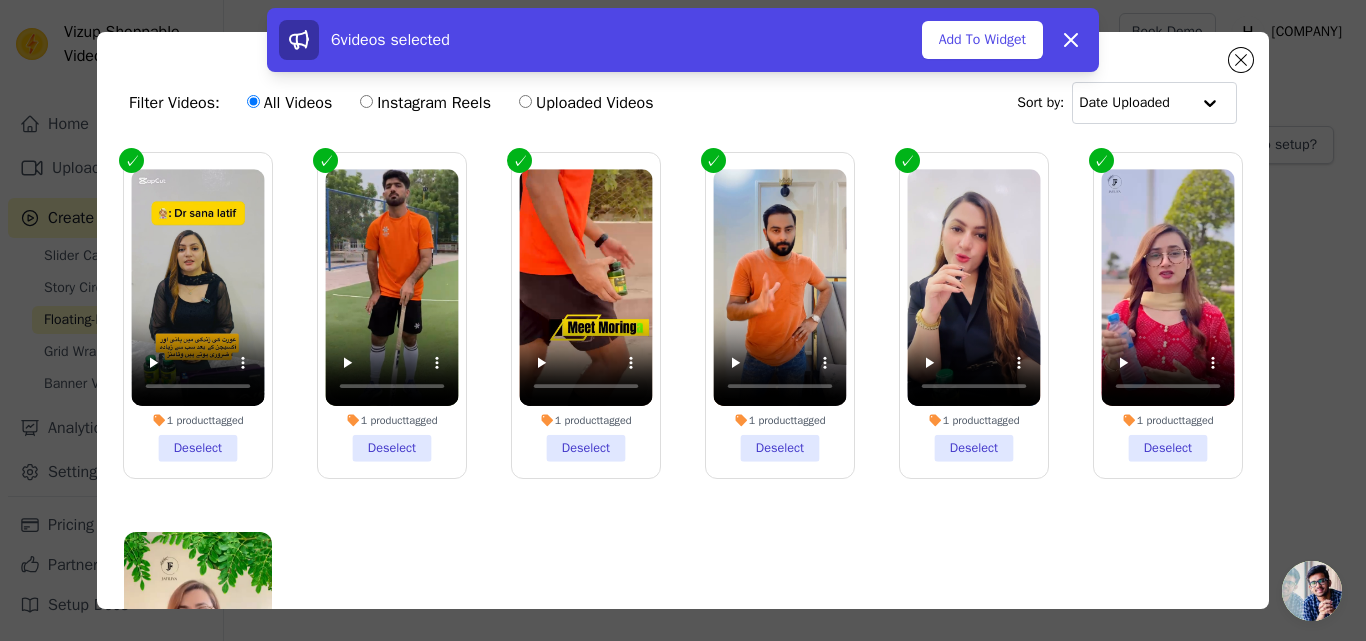 scroll, scrollTop: 174, scrollLeft: 0, axis: vertical 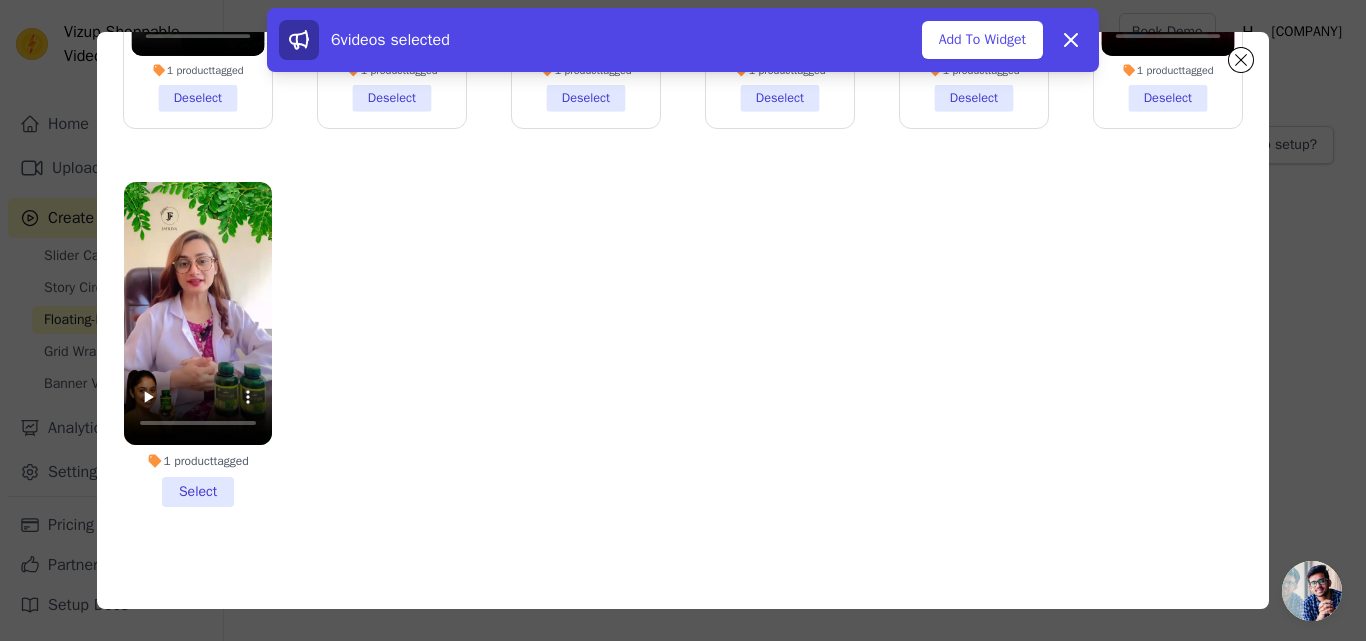 click on "1   product  tagged     Select" at bounding box center (198, 344) 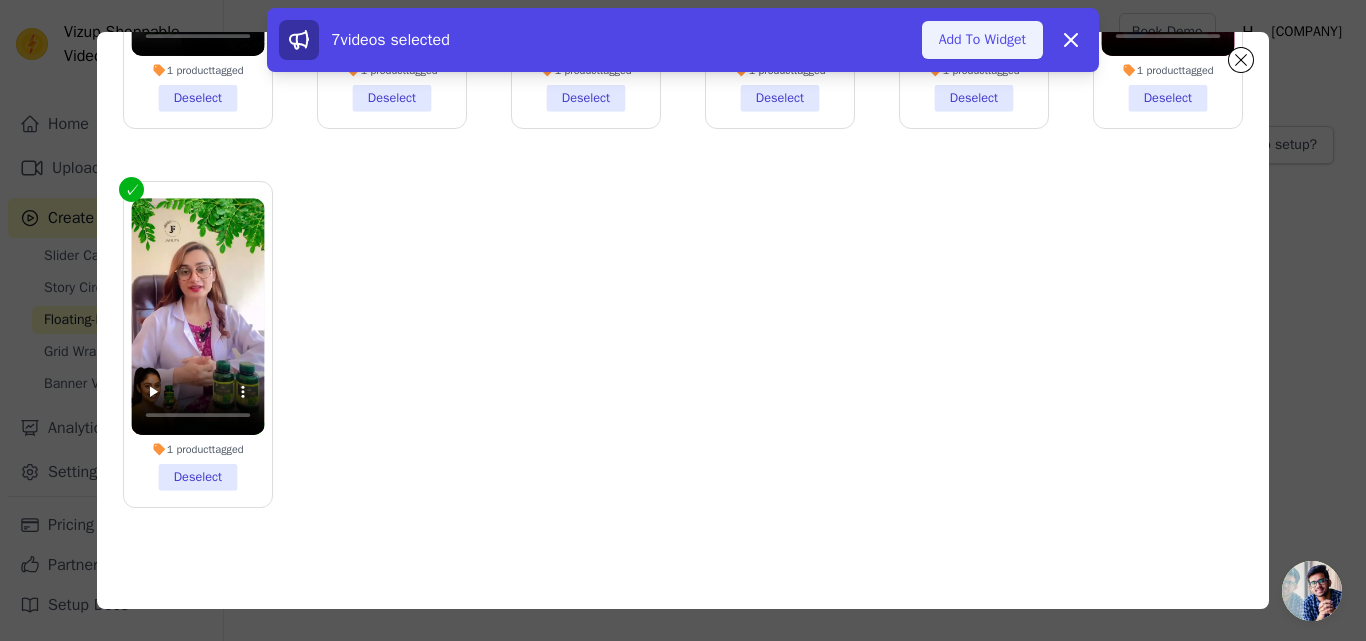 click on "Add To Widget" at bounding box center (982, 40) 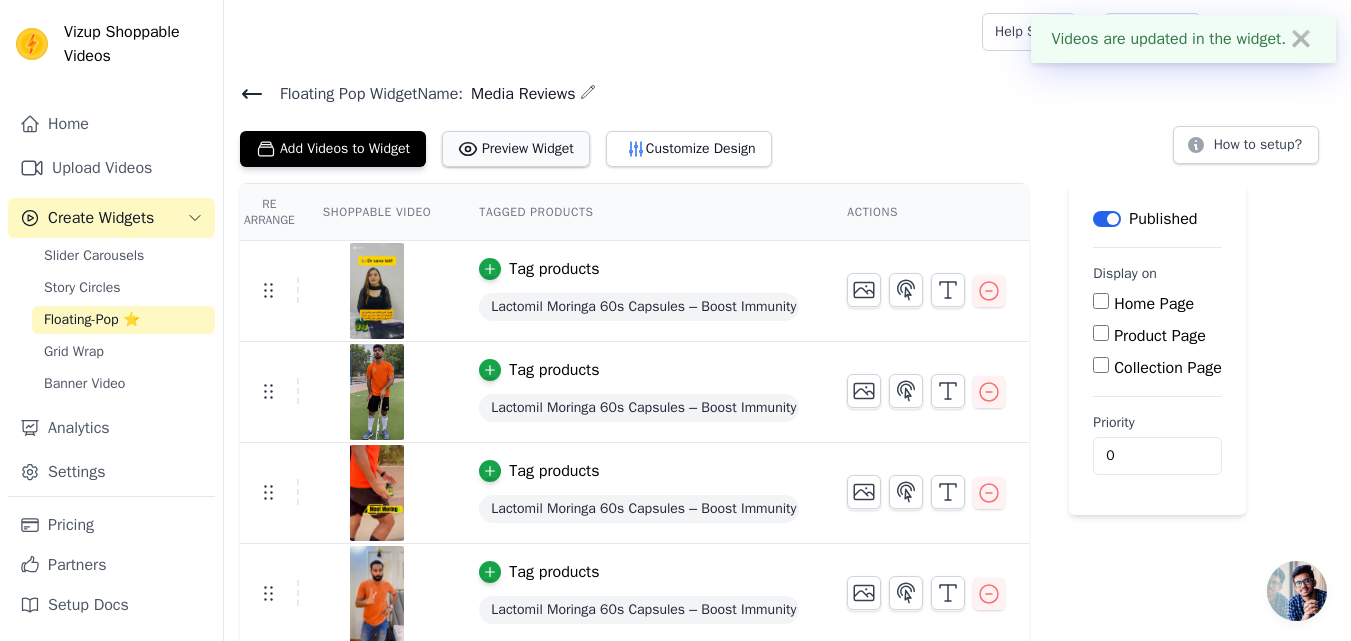 click on "Preview Widget" at bounding box center (516, 149) 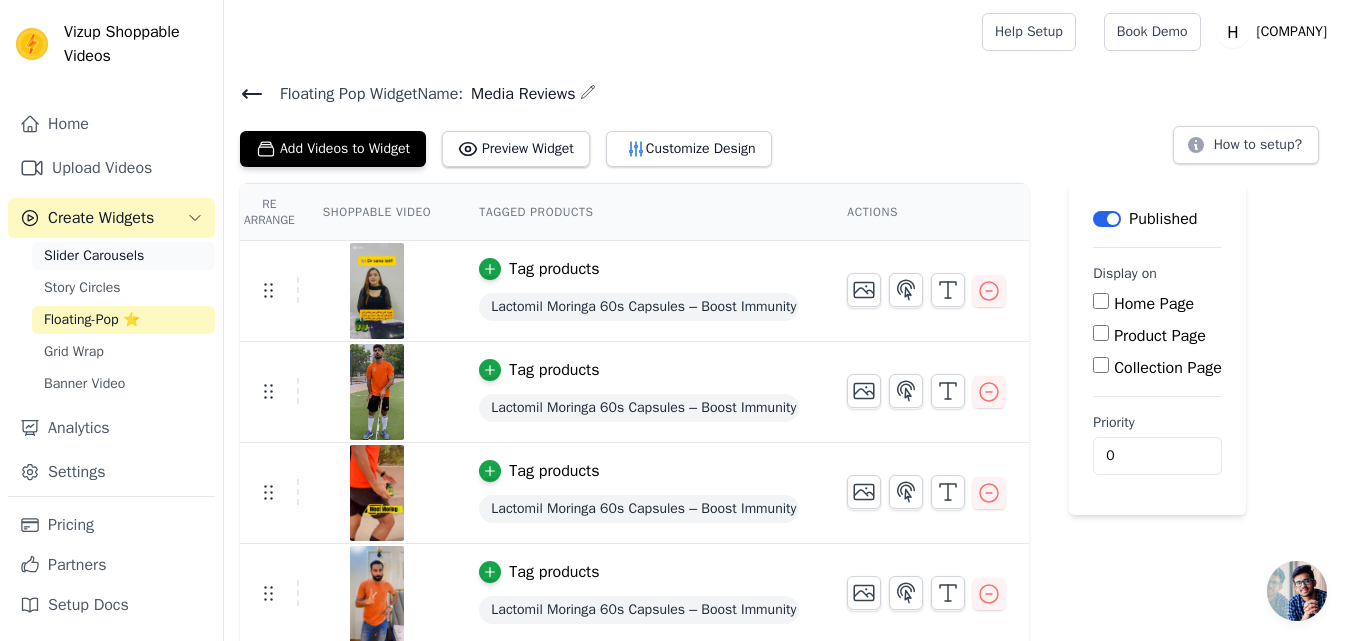 click on "Slider Carousels" at bounding box center [123, 256] 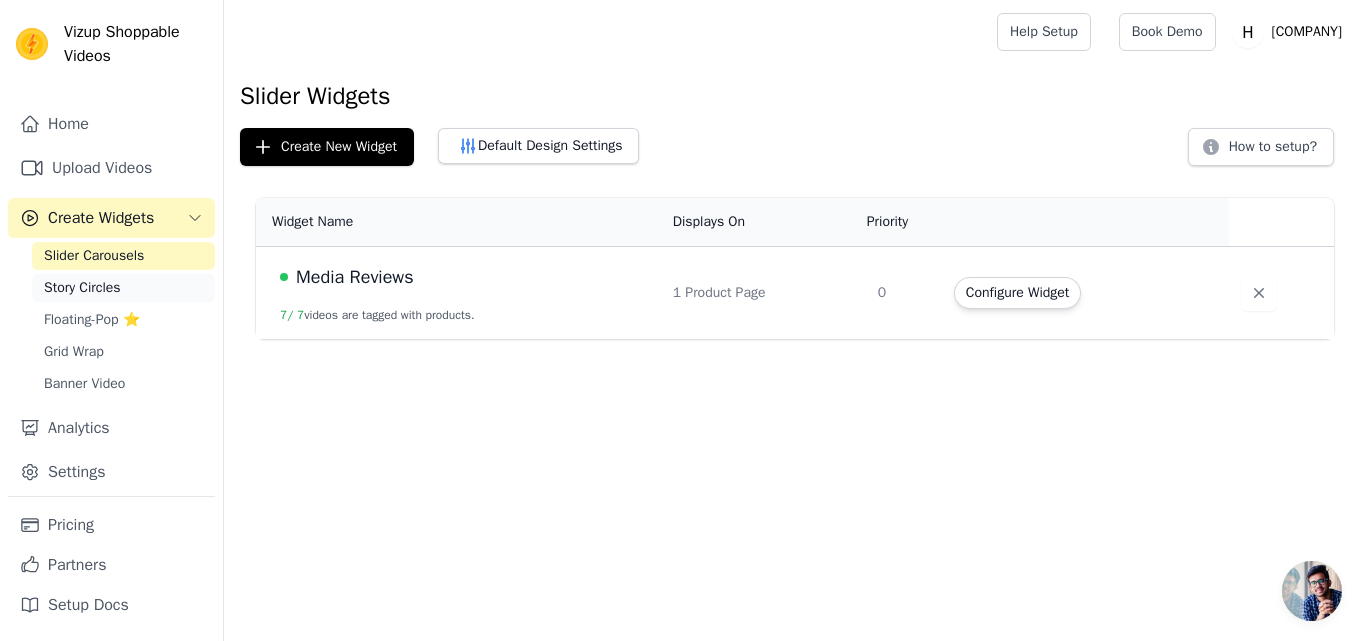 click on "Story Circles" at bounding box center (123, 288) 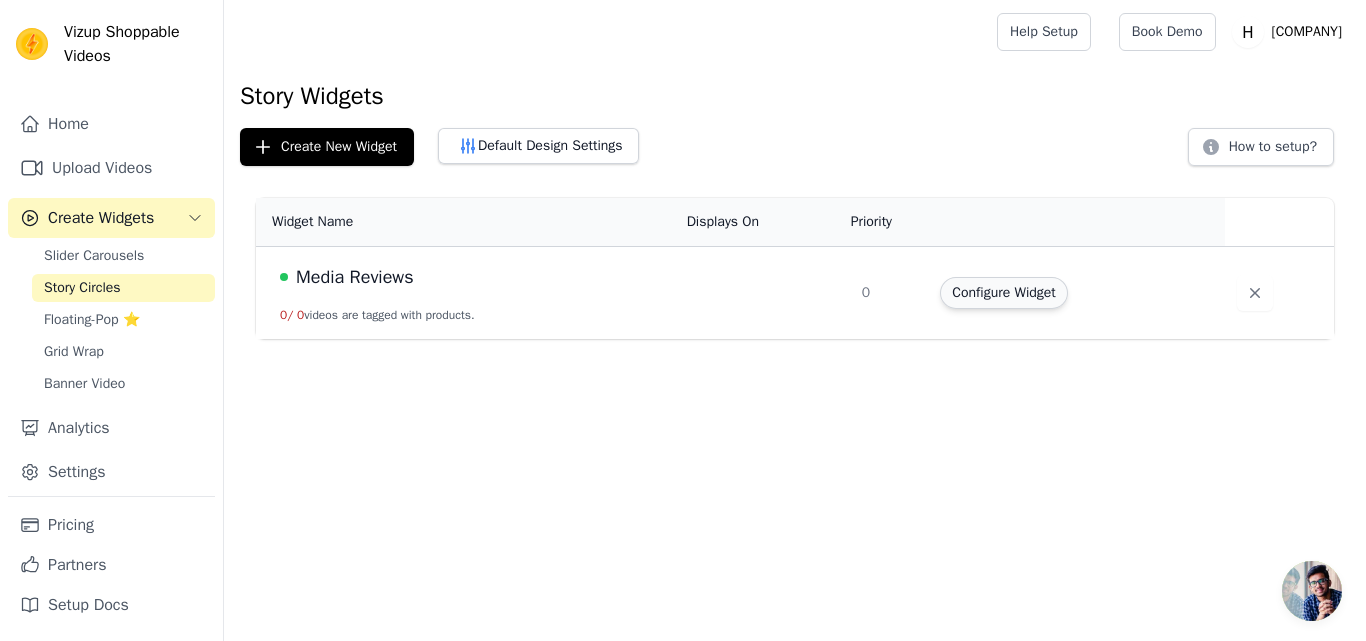 click on "Configure Widget" at bounding box center [1003, 293] 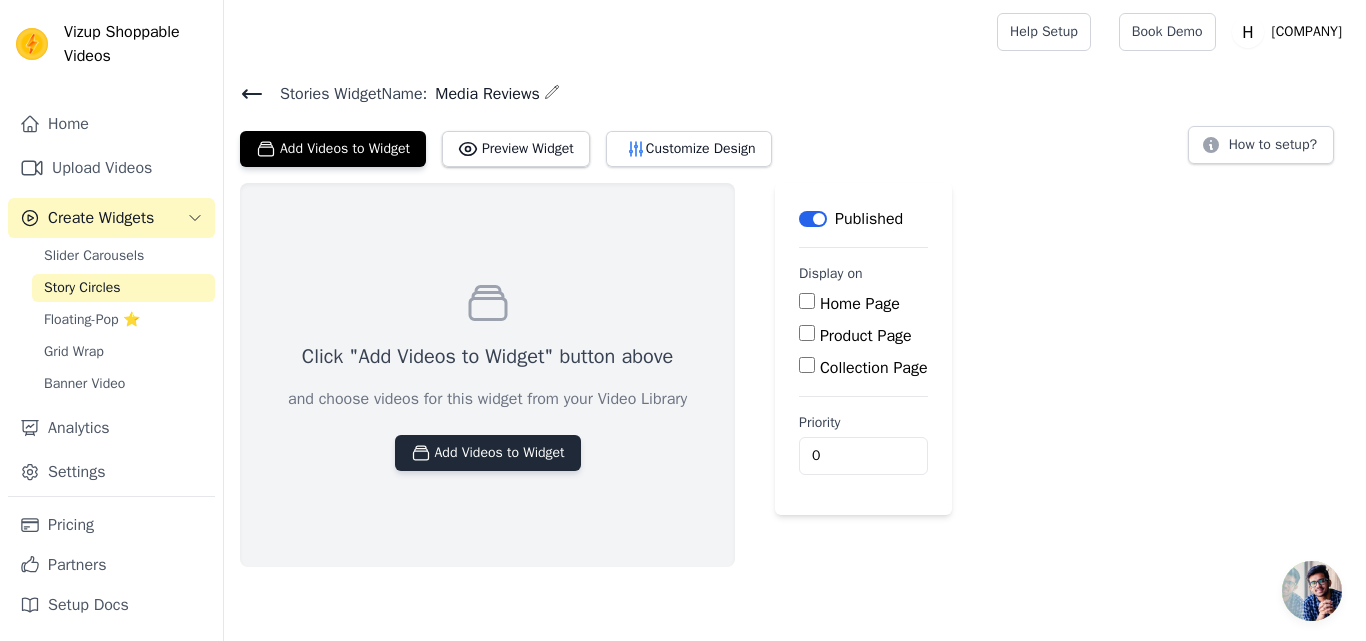 click on "Add Videos to Widget" at bounding box center (488, 453) 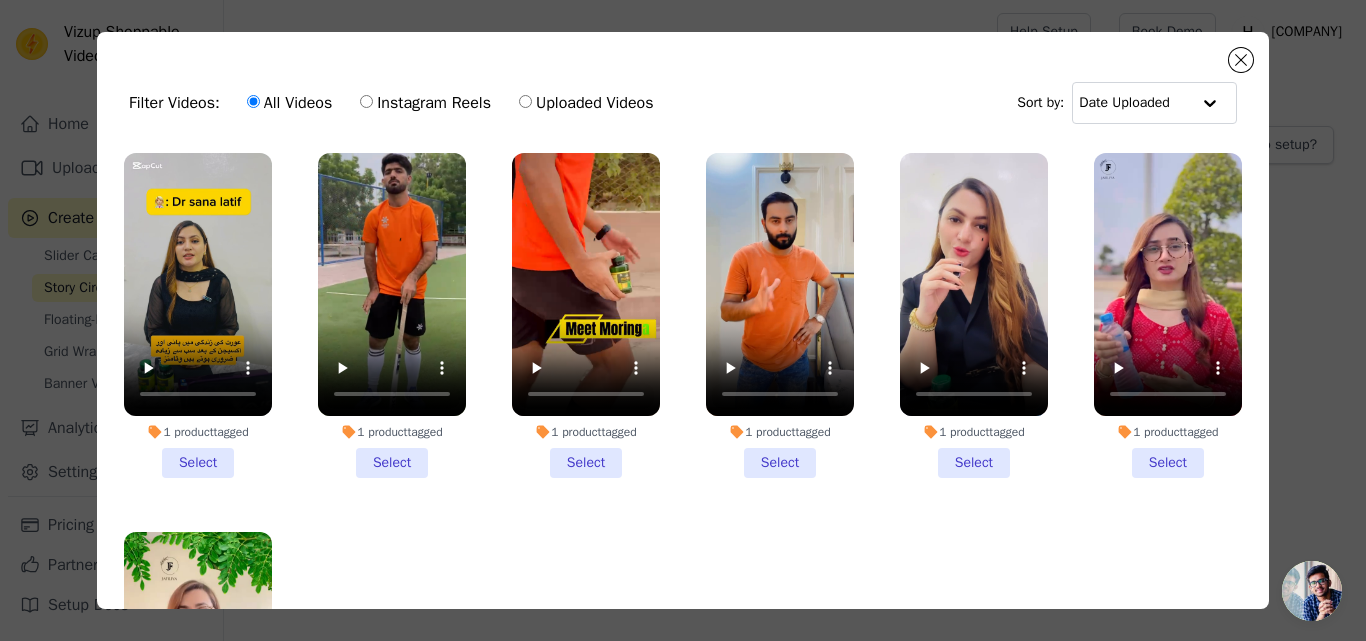 click on "1   product  tagged     Select" at bounding box center (198, 315) 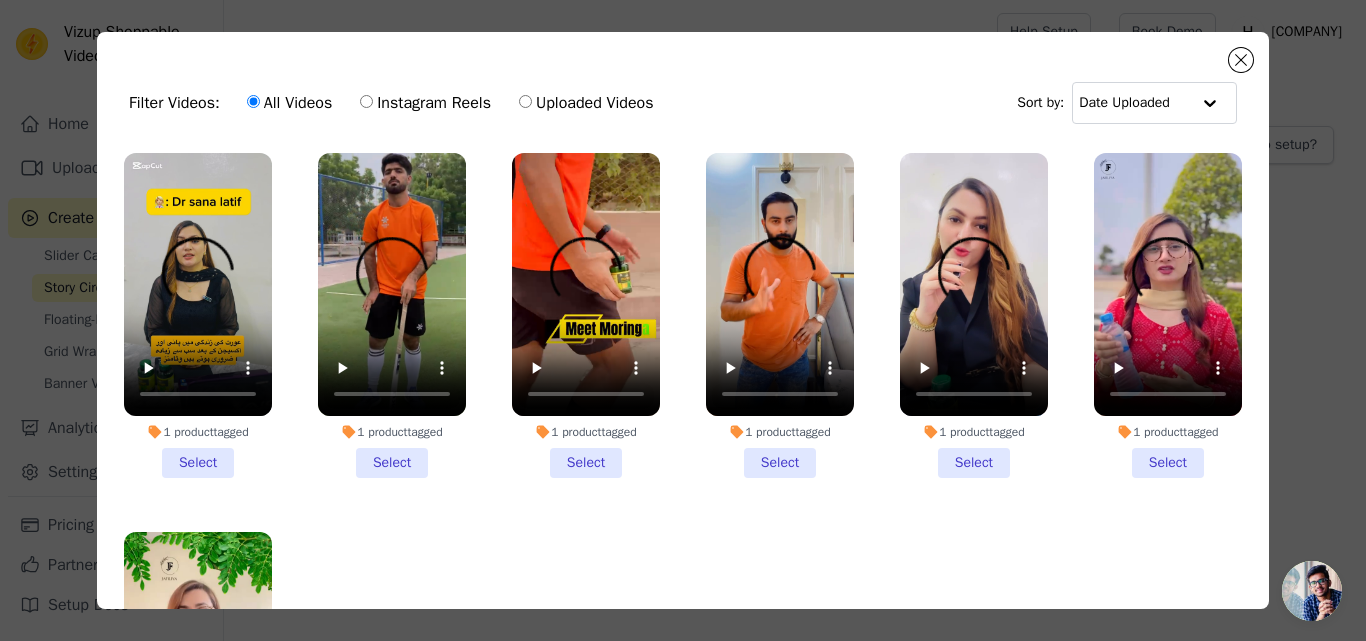 click on "1   product  tagged     Select" at bounding box center (0, 0) 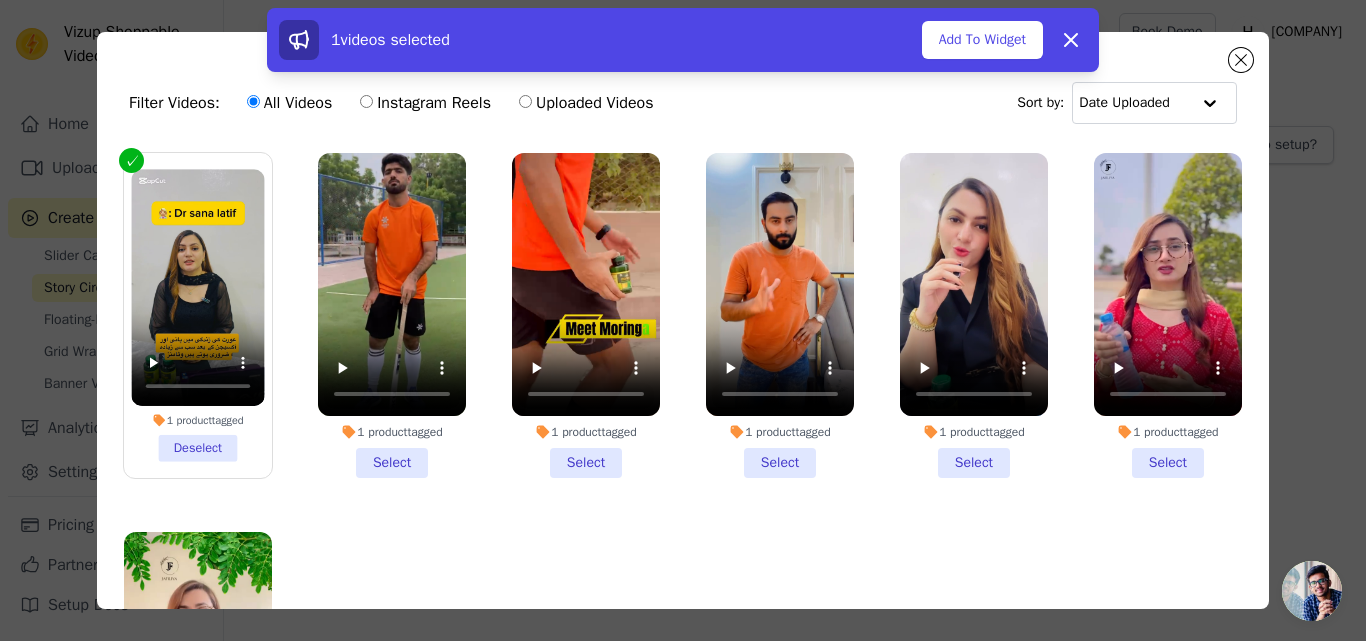 click on "1   product  tagged     Select" at bounding box center [780, 315] 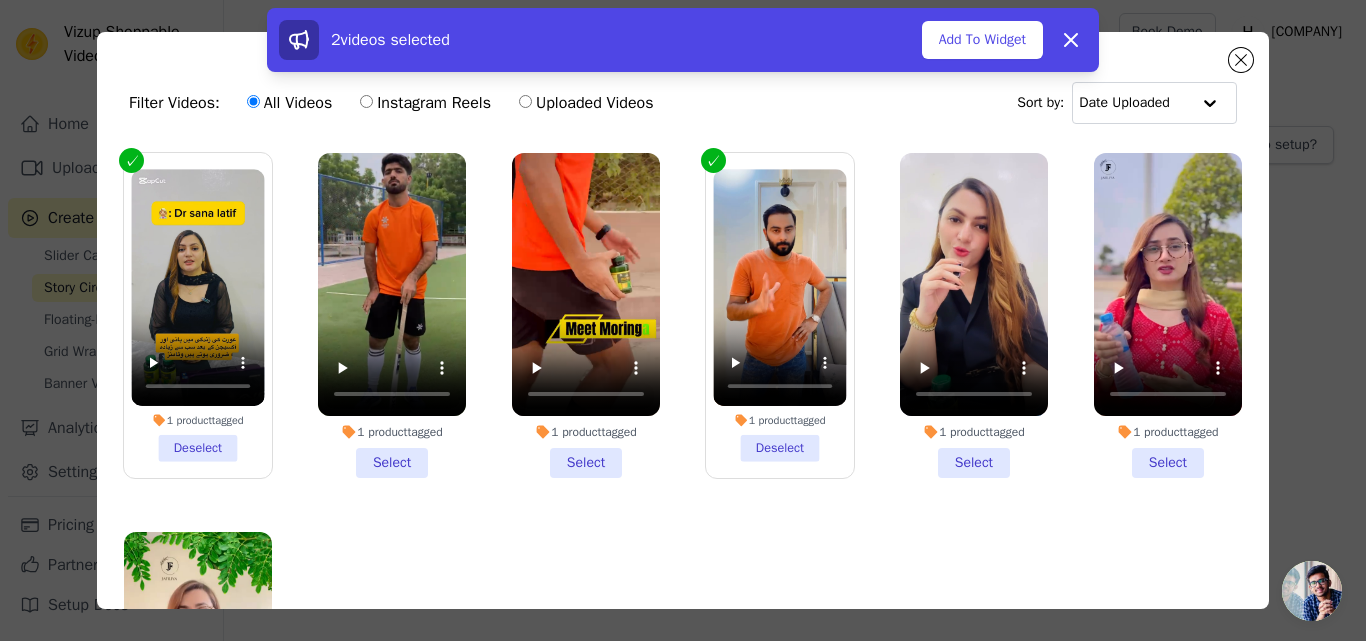 click on "1   product  tagged     Deselect" at bounding box center [197, 315] 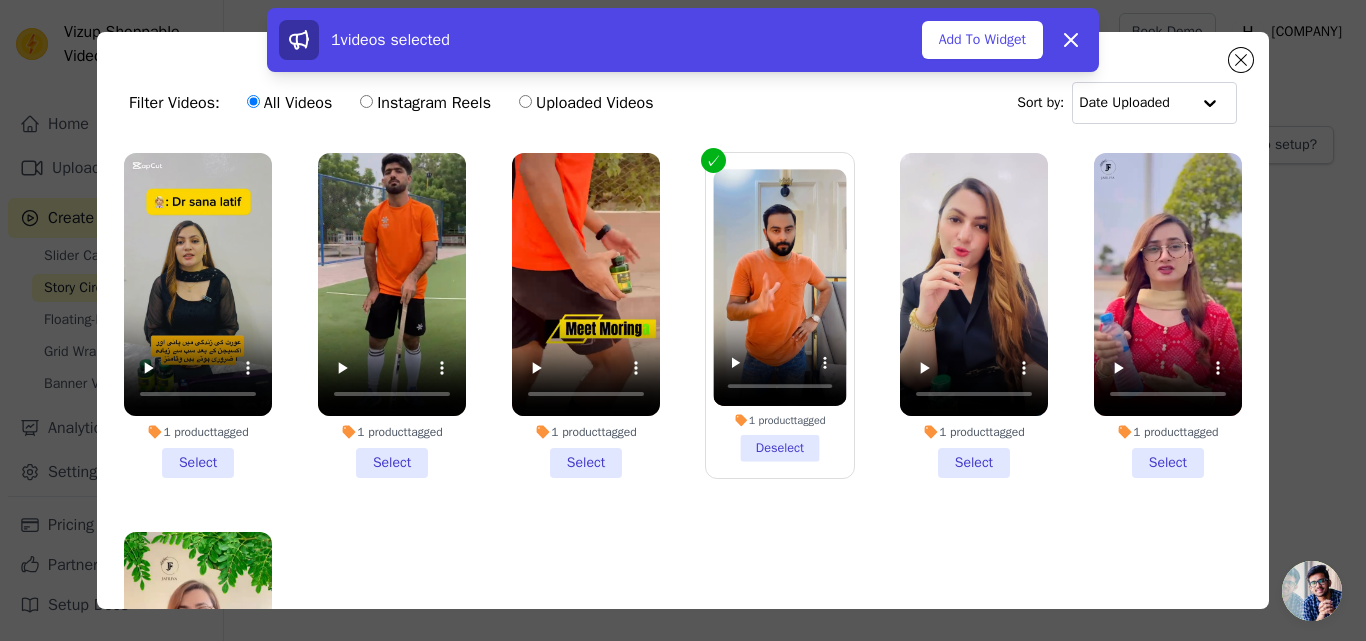 click on "1   product  tagged     Select" at bounding box center [586, 315] 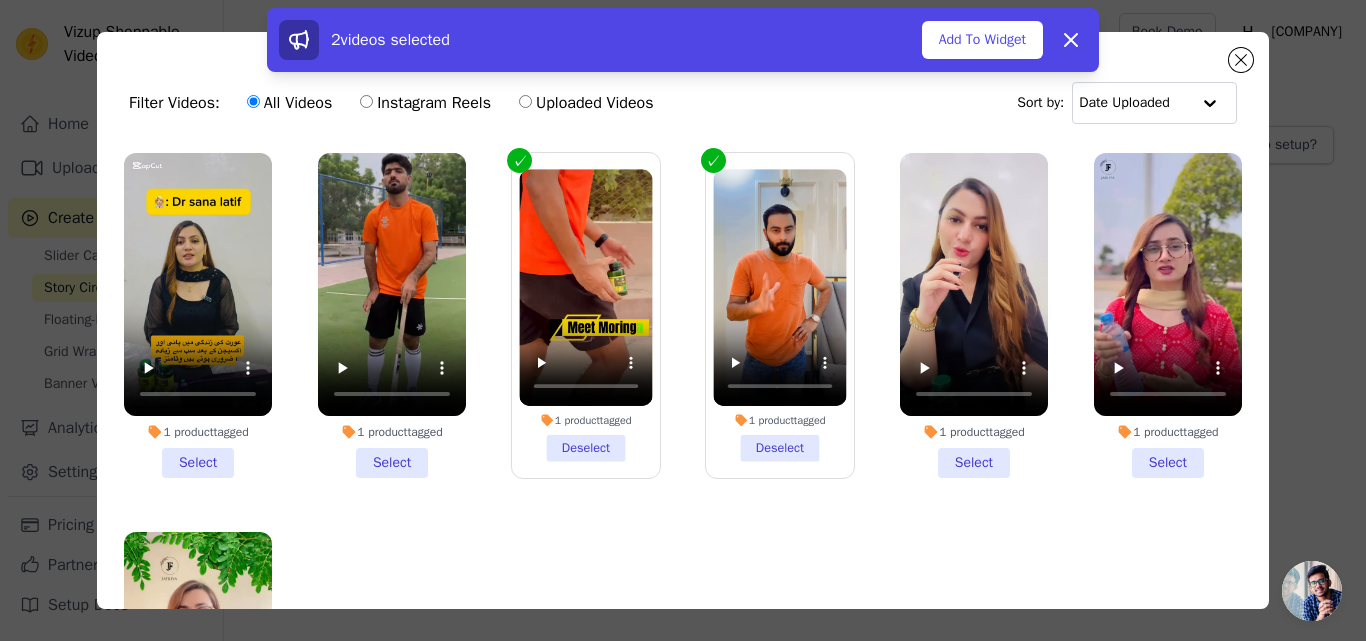 click on "1   product  tagged     Select" at bounding box center [198, 315] 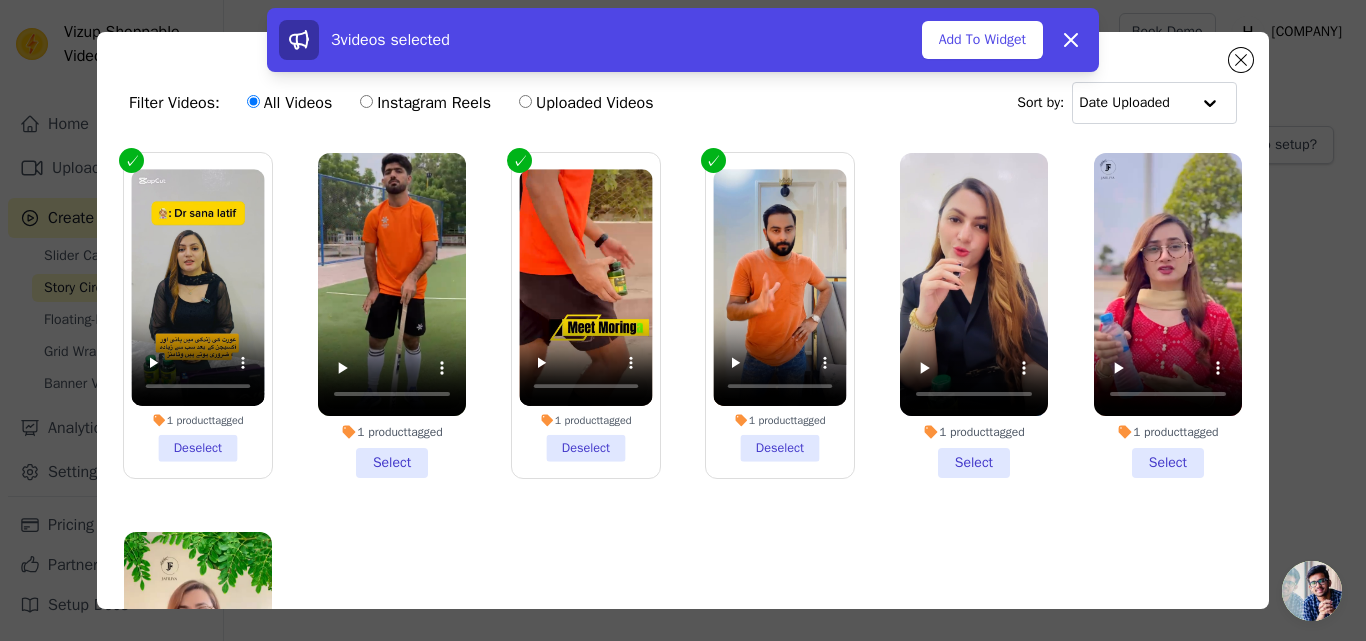 click on "1   product  tagged     Select" at bounding box center [1168, 315] 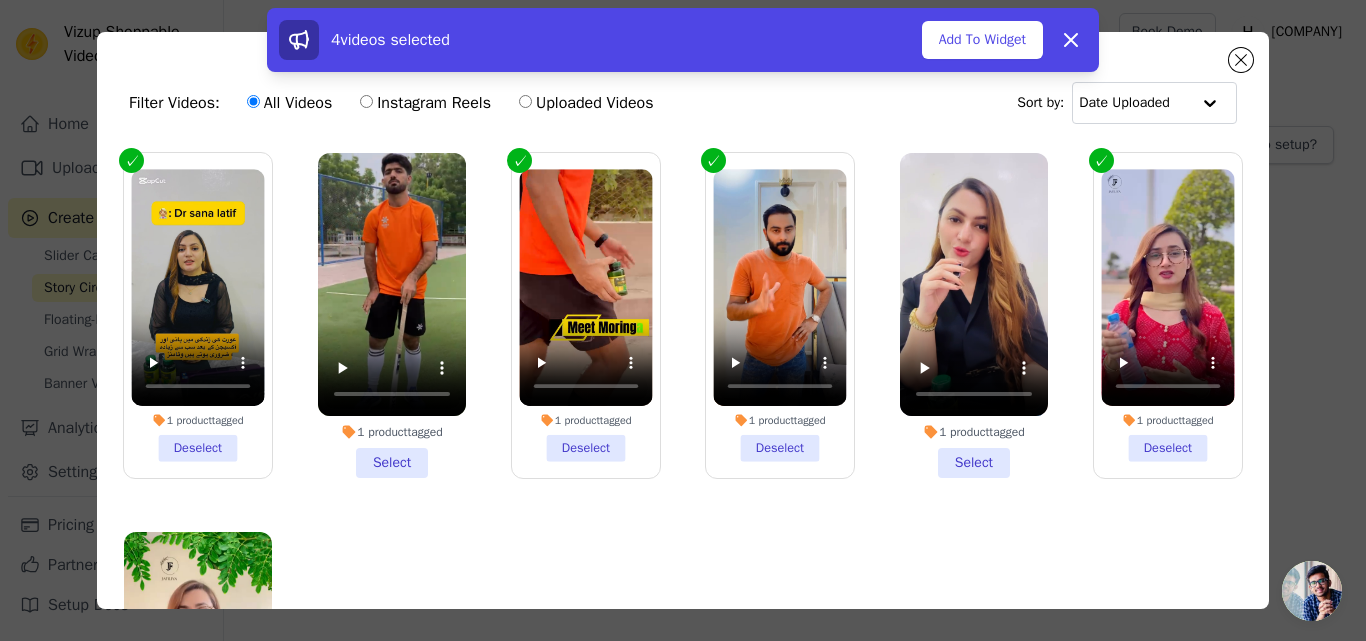 click on "1   product  tagged     Select" at bounding box center [392, 315] 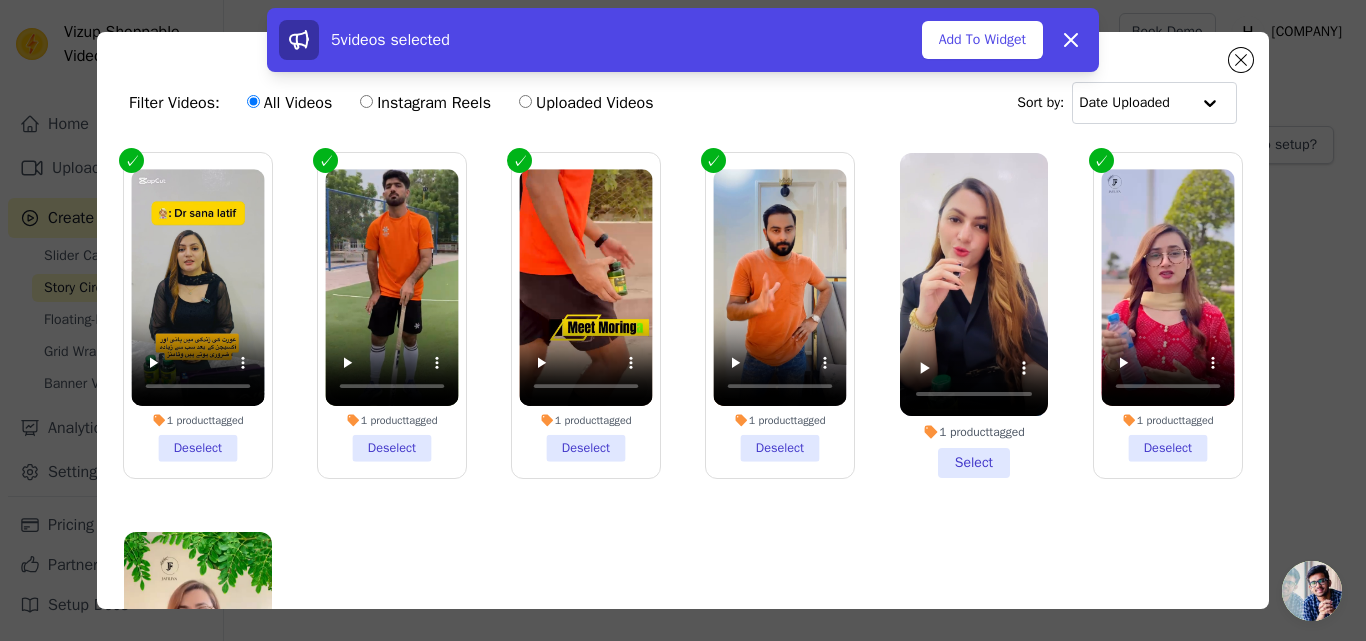 click on "1   product  tagged     Select" at bounding box center [974, 315] 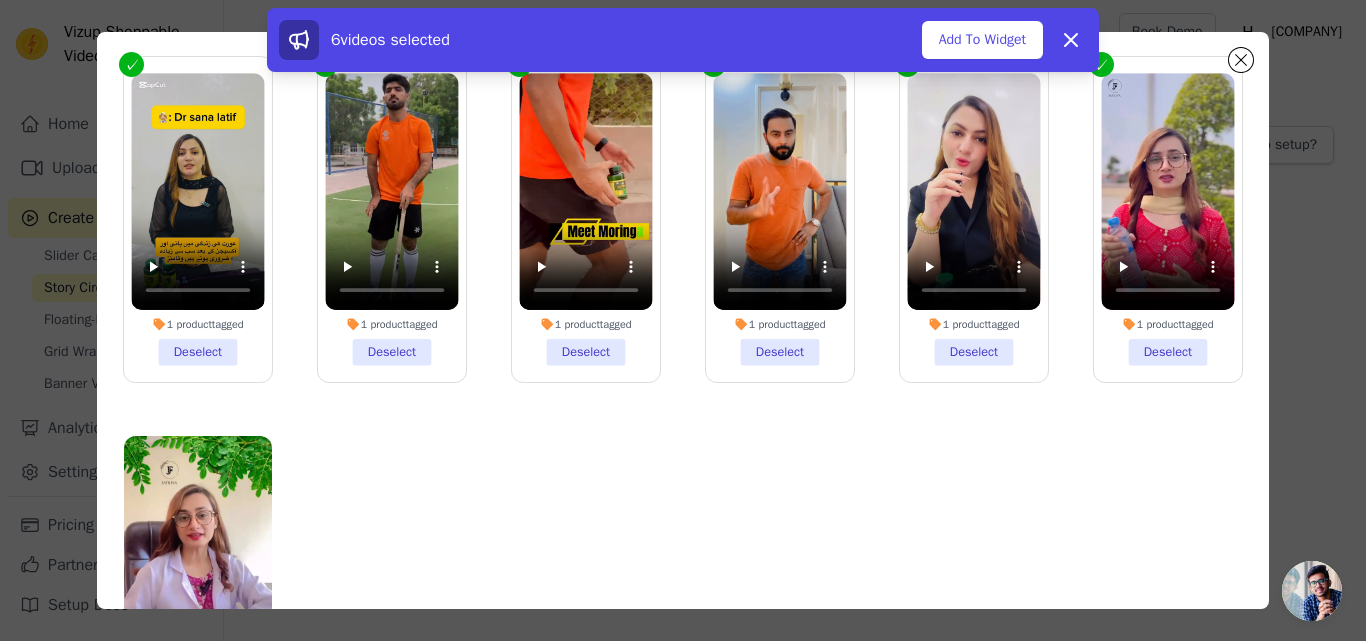 scroll, scrollTop: 174, scrollLeft: 0, axis: vertical 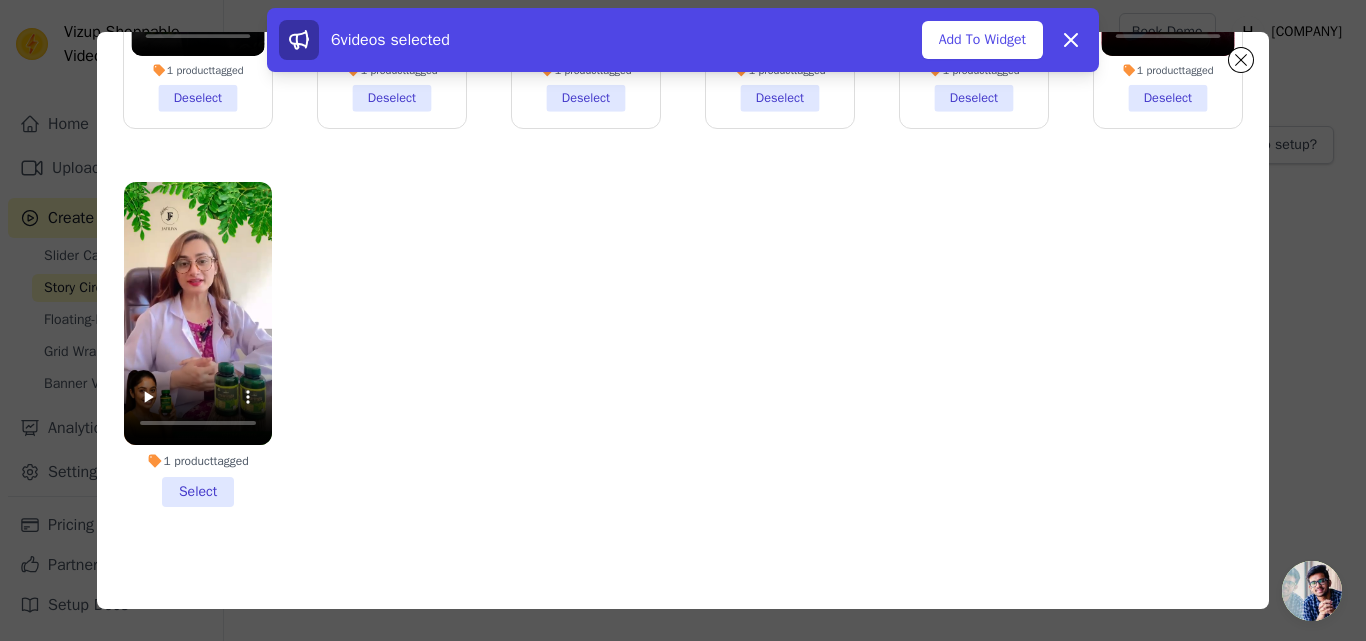click on "1   product  tagged     Select" at bounding box center (198, 344) 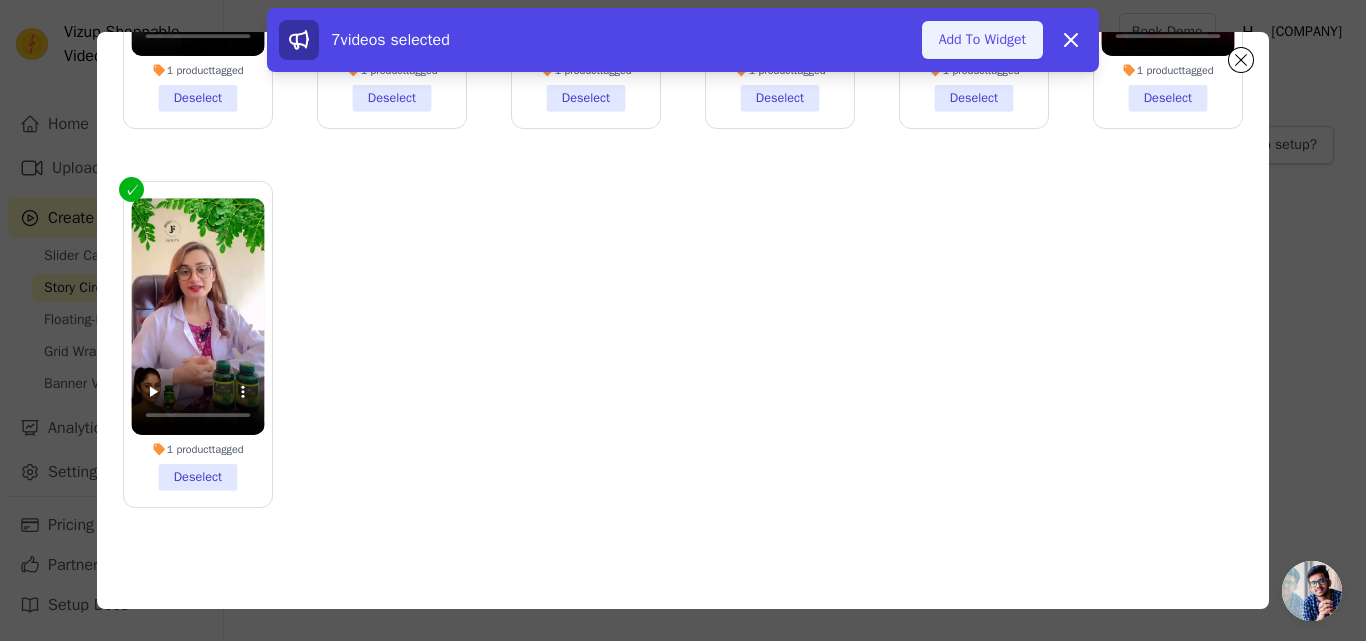 click on "Add To Widget" at bounding box center [982, 40] 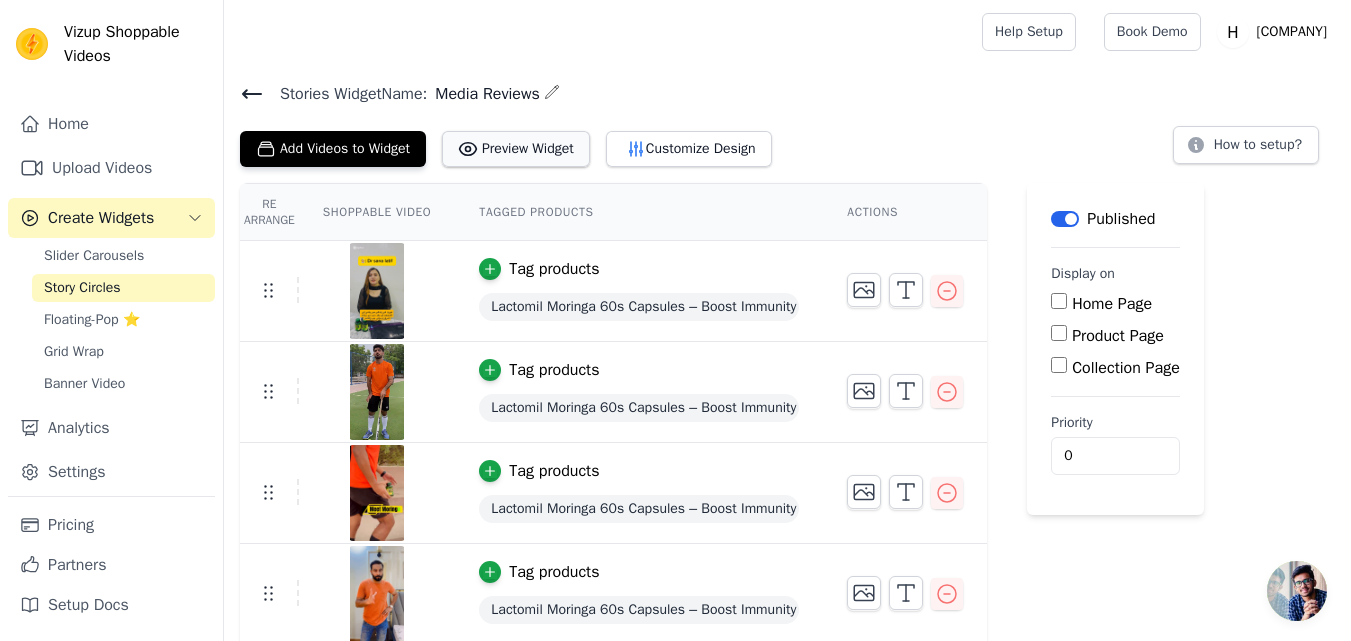 click on "Preview Widget" at bounding box center (516, 149) 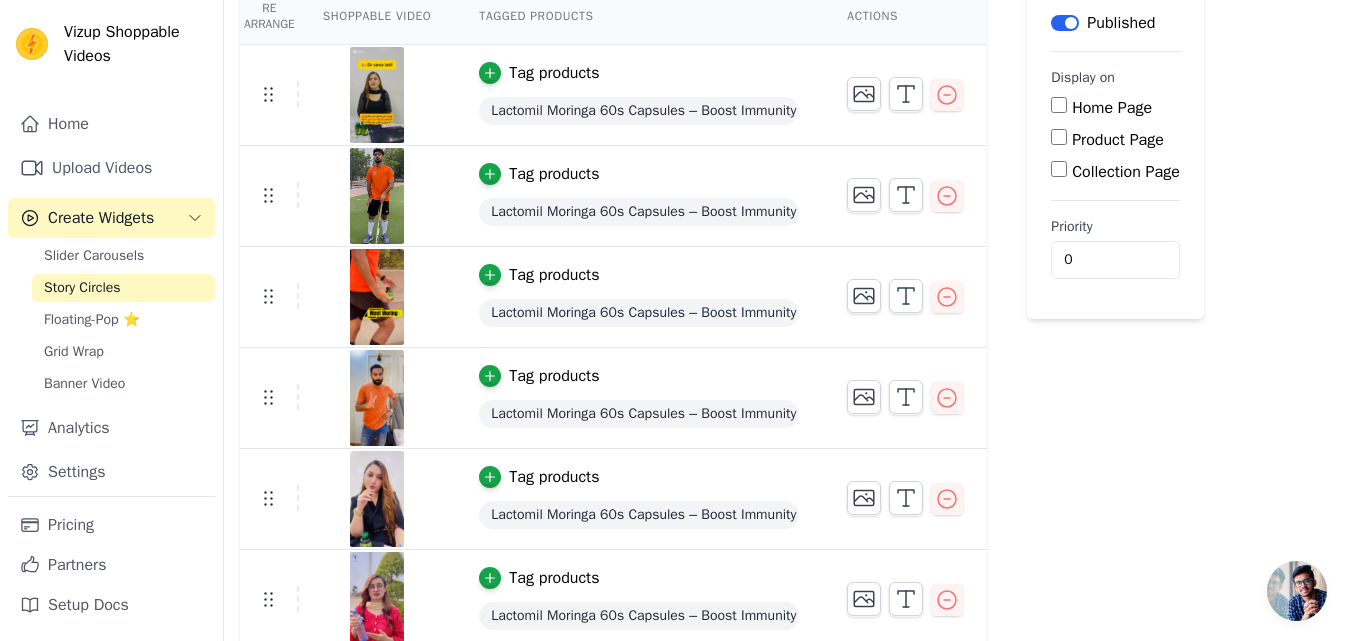 scroll, scrollTop: 207, scrollLeft: 0, axis: vertical 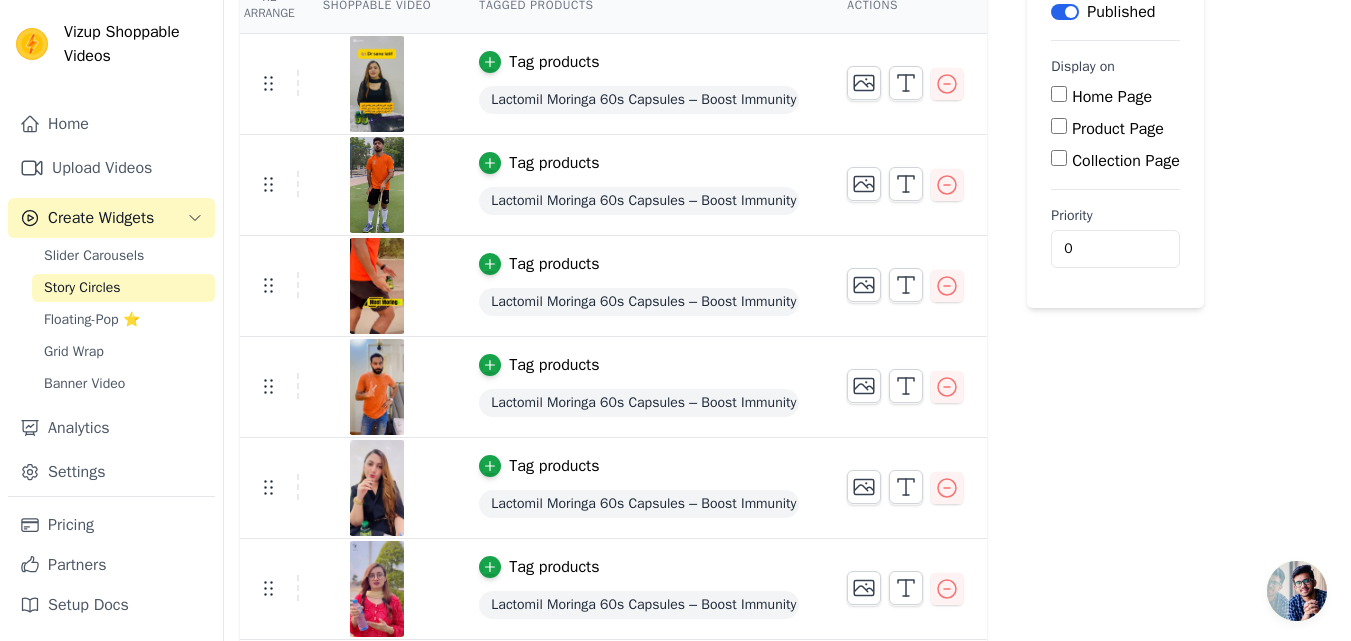 click on "Home Page" at bounding box center [1059, 94] 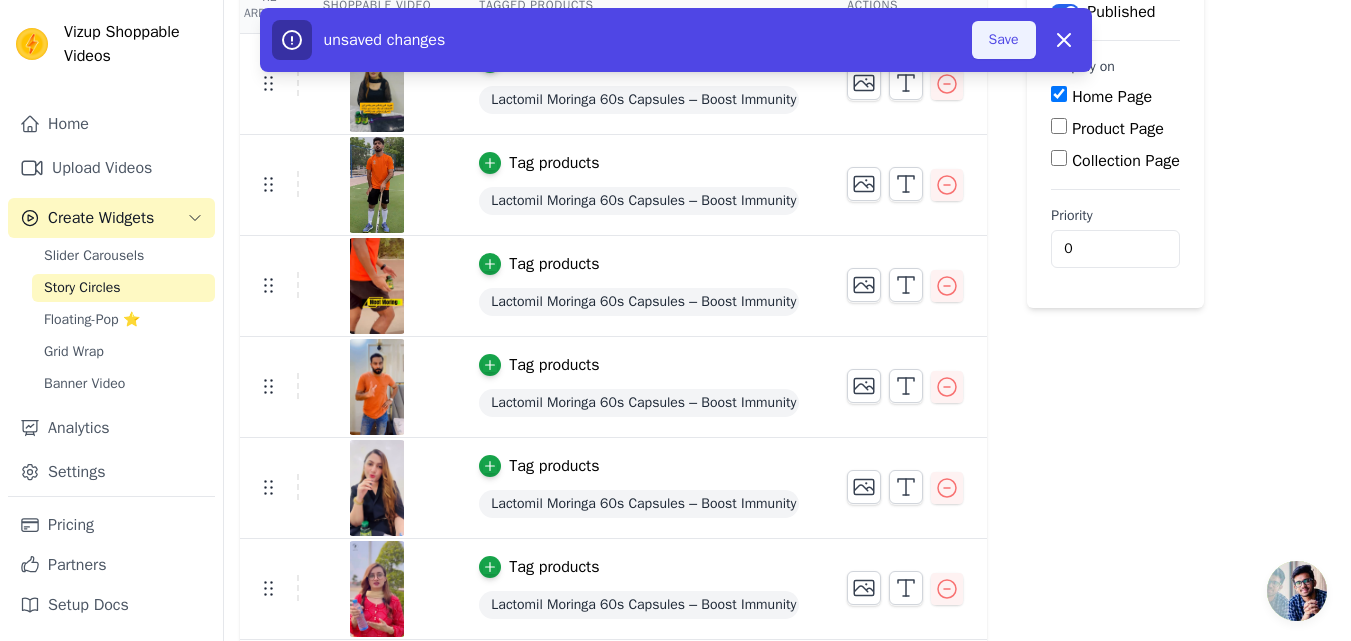 click on "Save" at bounding box center [1004, 40] 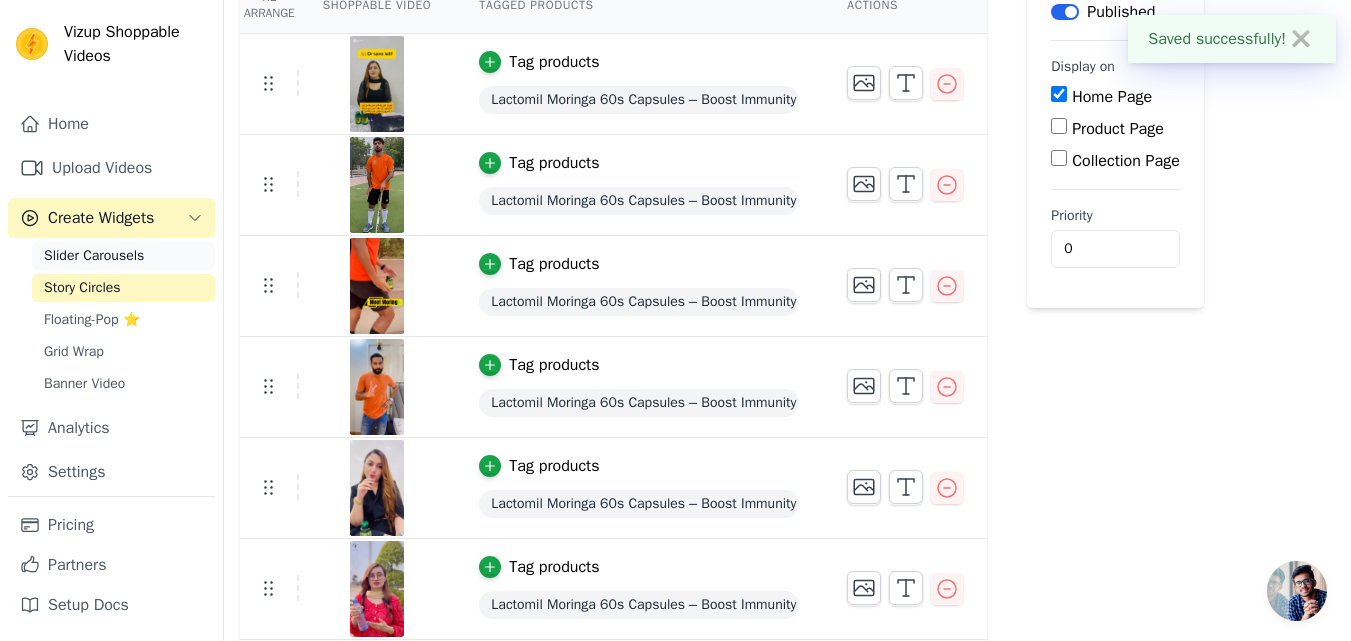 click on "Slider Carousels" at bounding box center [94, 256] 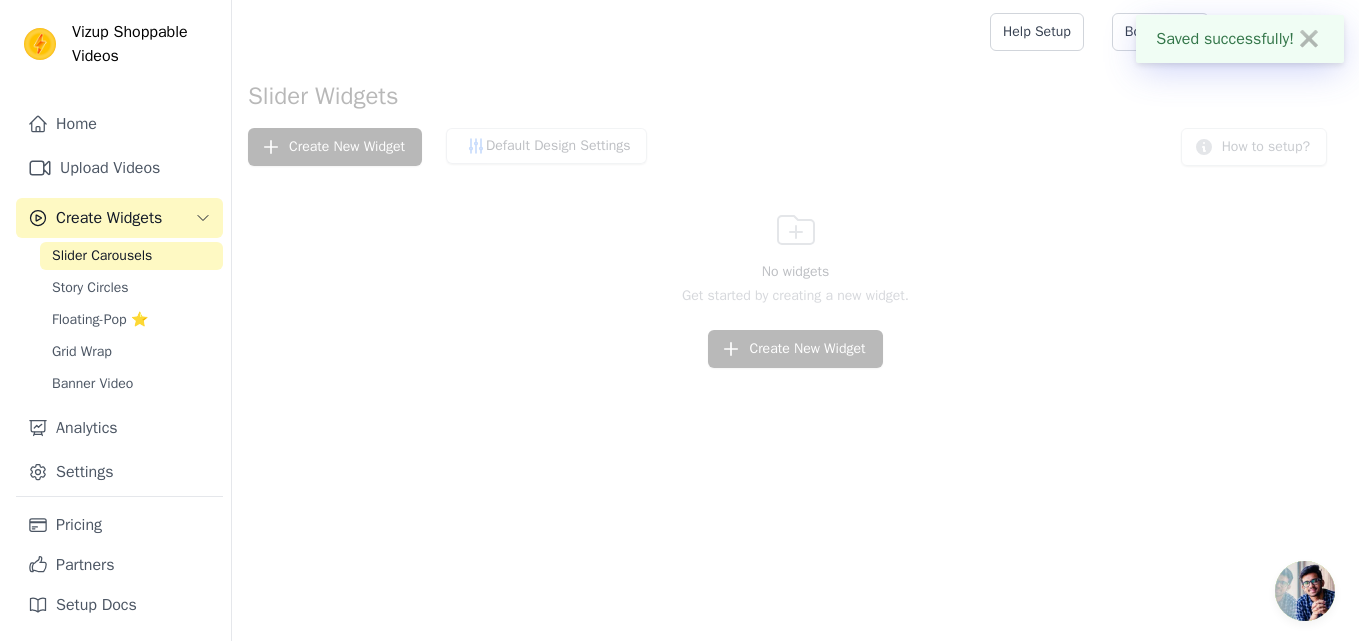 scroll, scrollTop: 0, scrollLeft: 0, axis: both 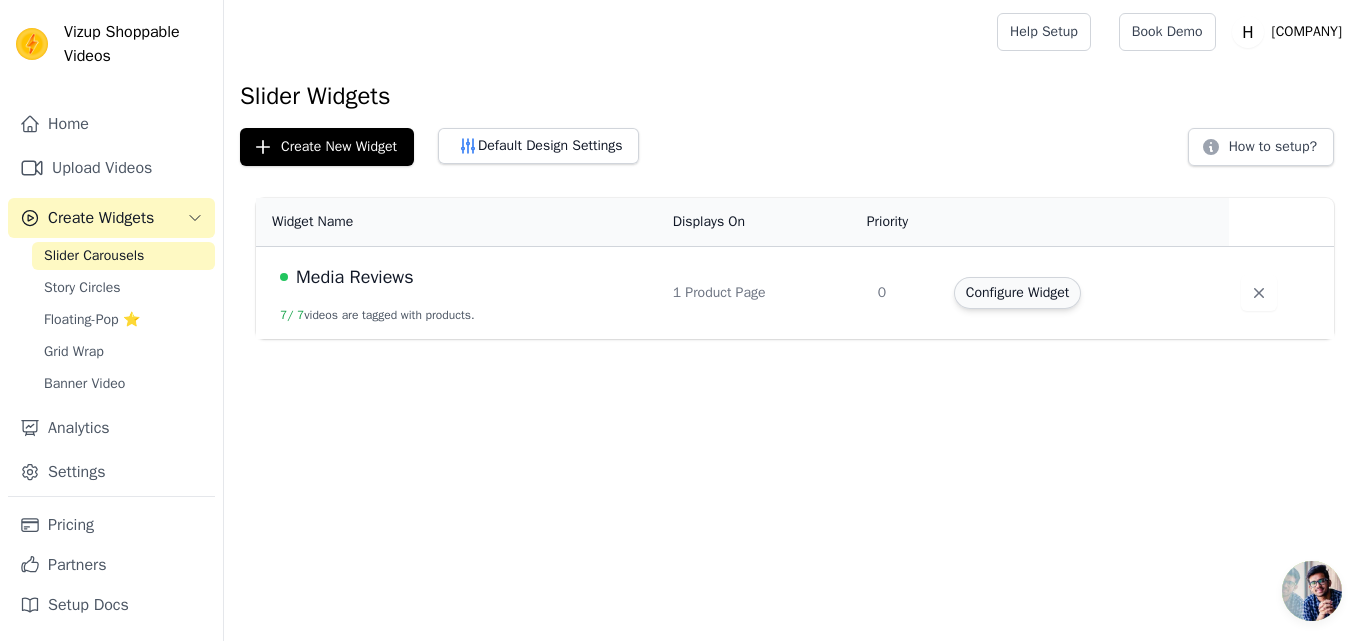 click on "Configure Widget" at bounding box center [1017, 293] 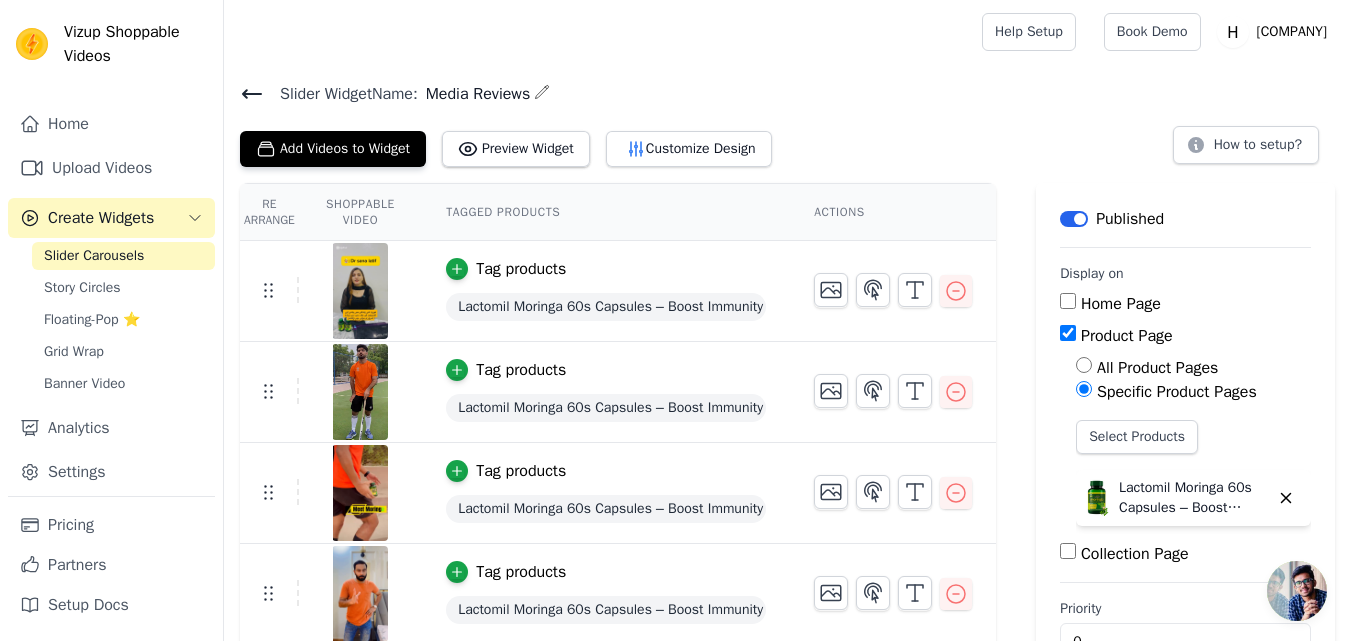 click on "Home Page" at bounding box center (1068, 301) 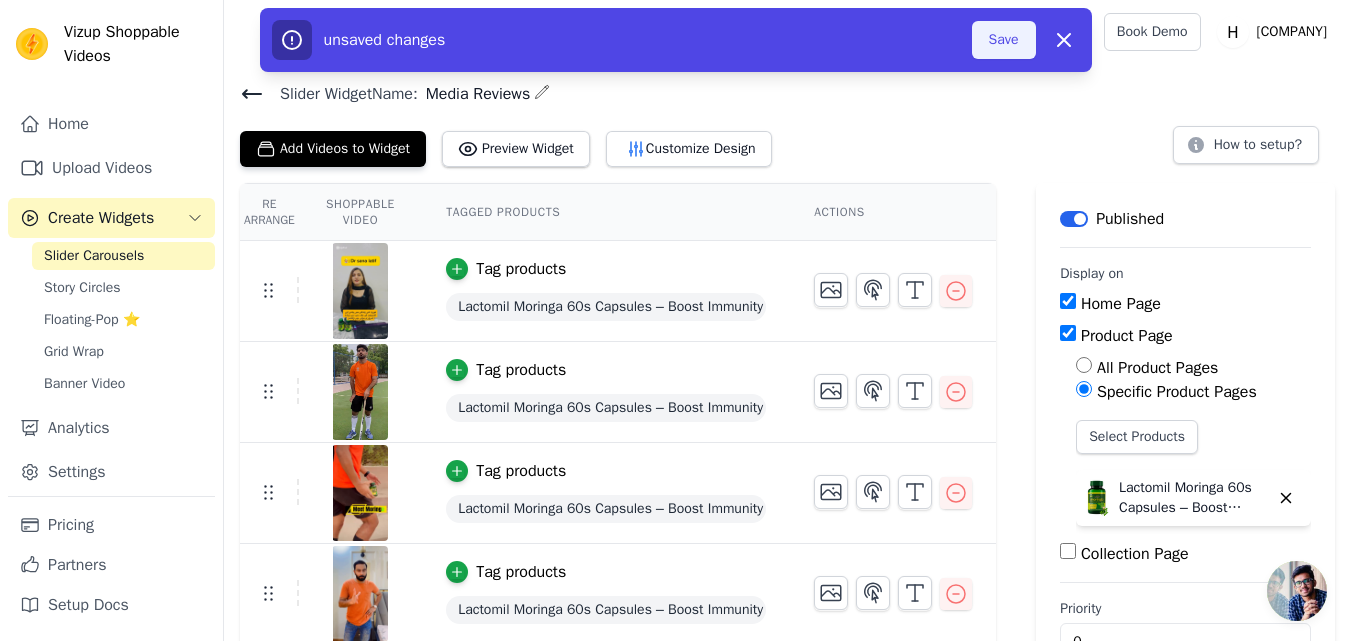 click on "Save" at bounding box center [1004, 40] 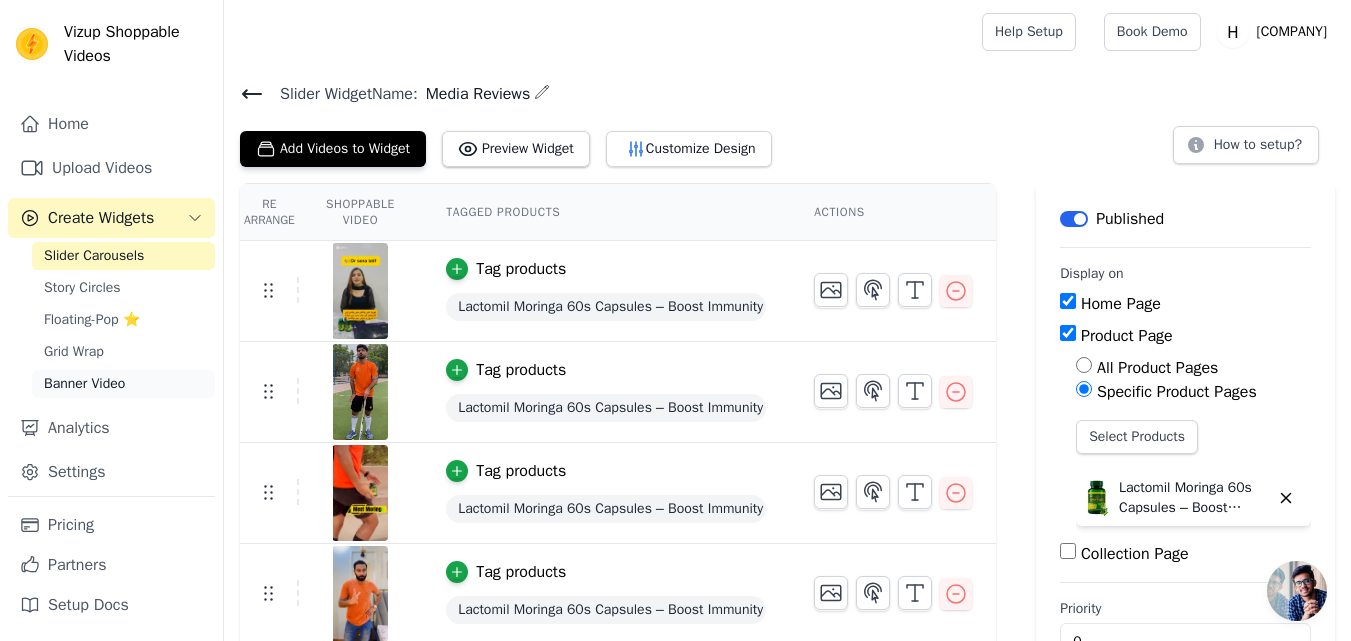 click on "Banner Video" at bounding box center (84, 384) 